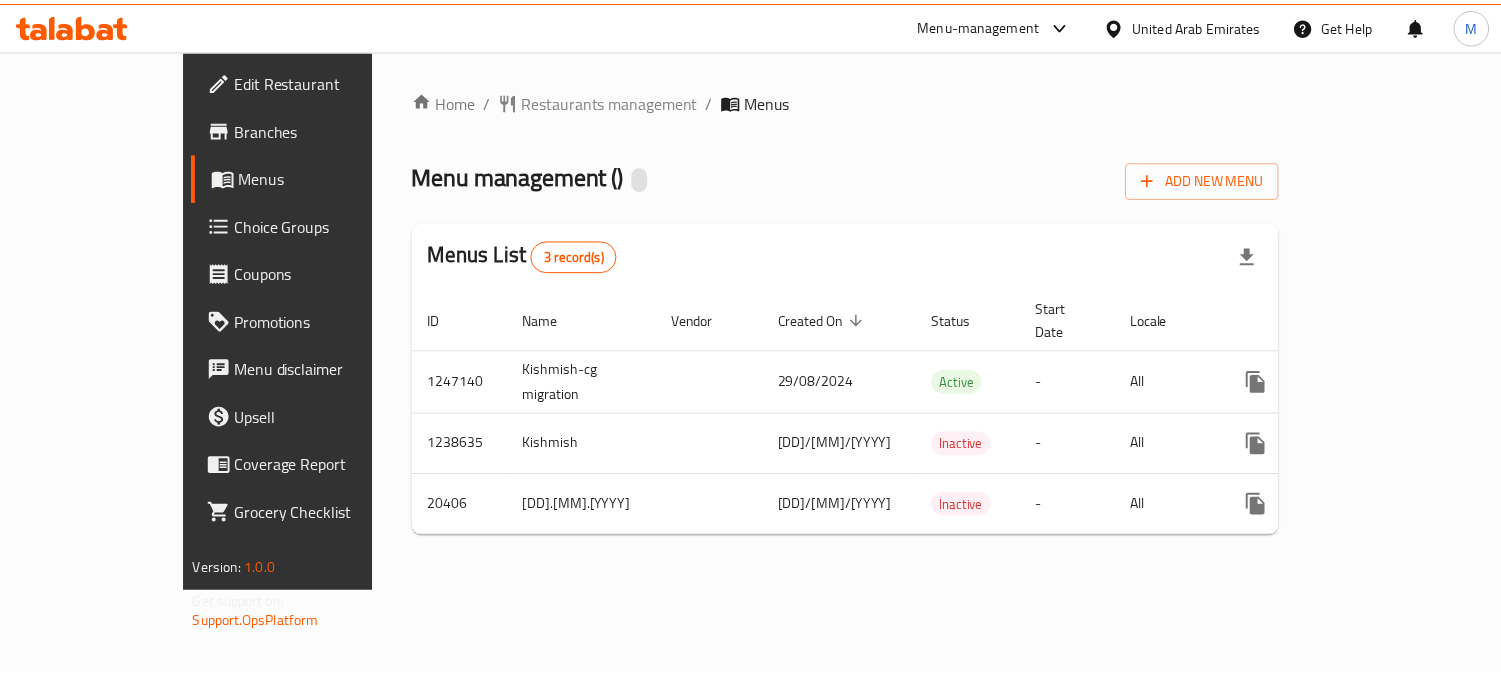 scroll, scrollTop: 0, scrollLeft: 0, axis: both 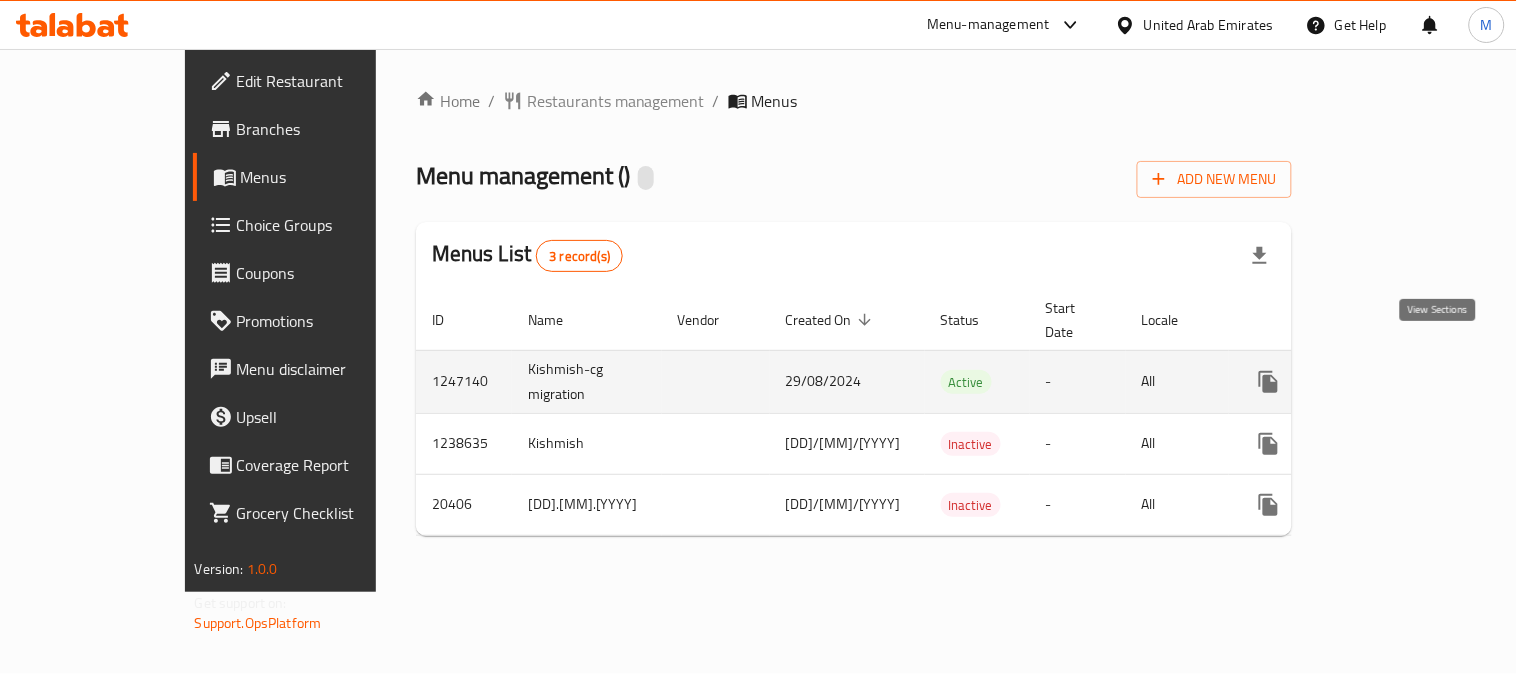 click 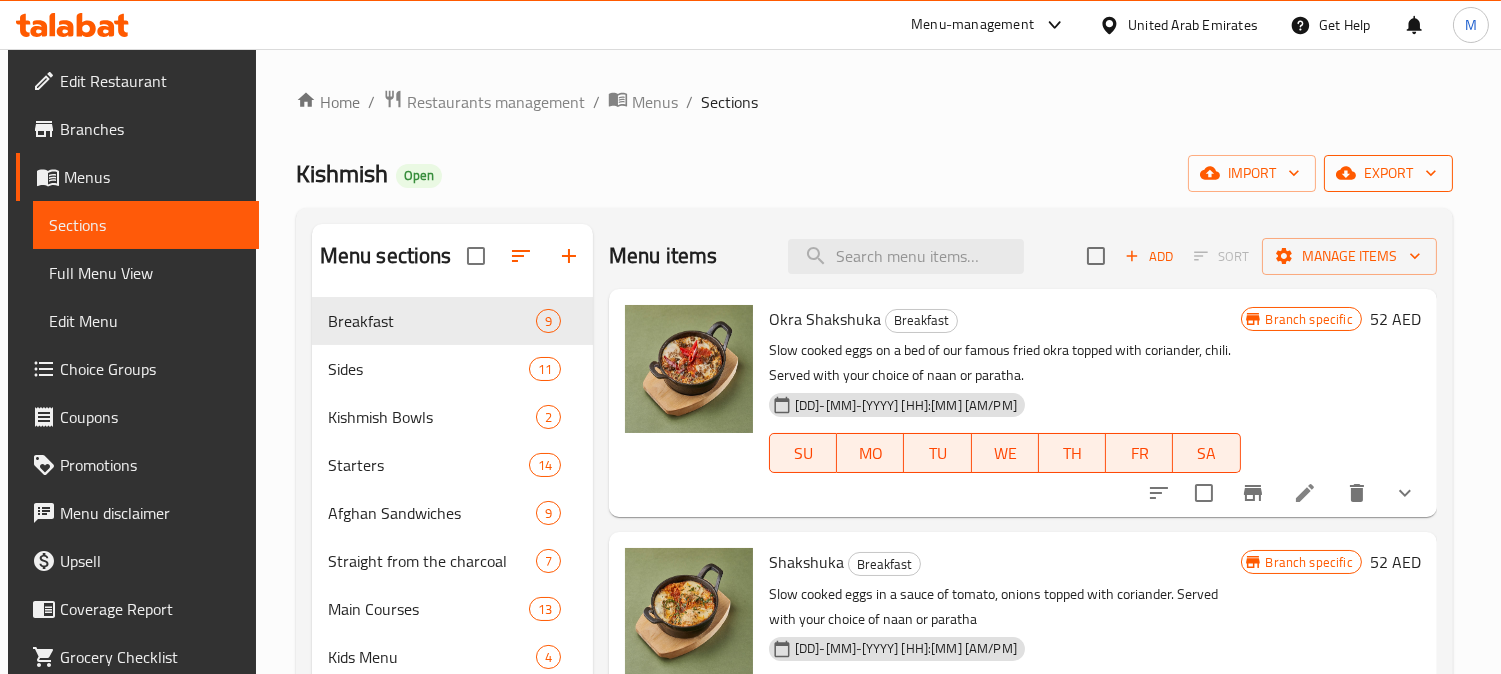 click on "export" at bounding box center (1388, 173) 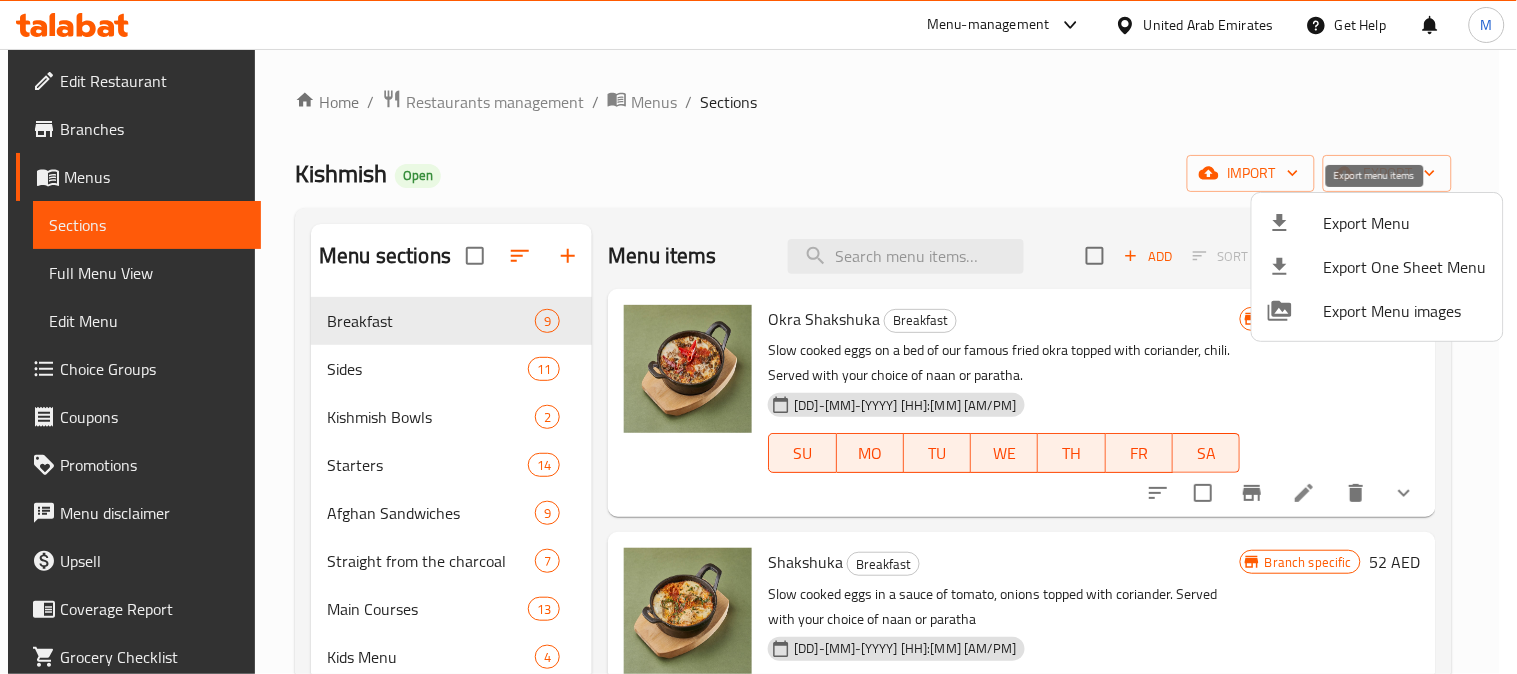 click on "Export Menu" at bounding box center [1405, 223] 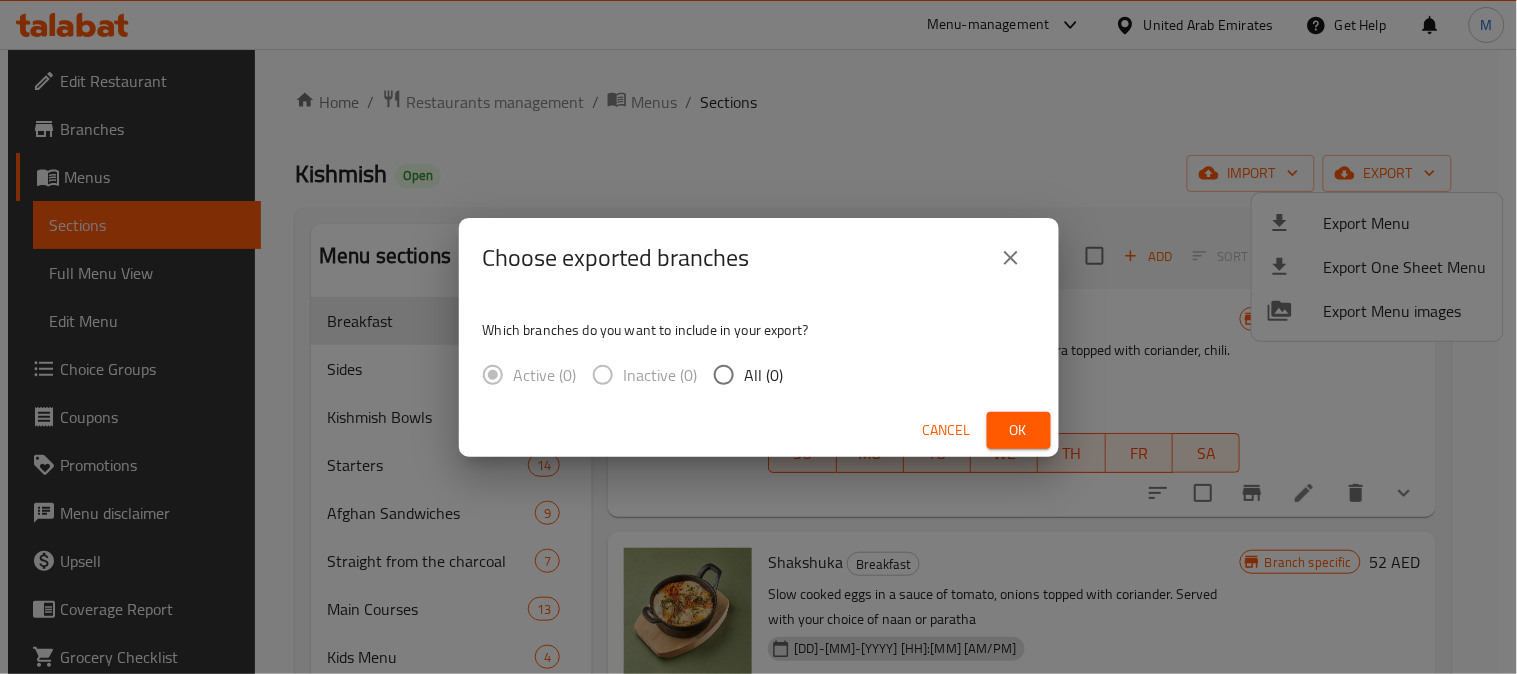 click on "All (0)" at bounding box center [764, 375] 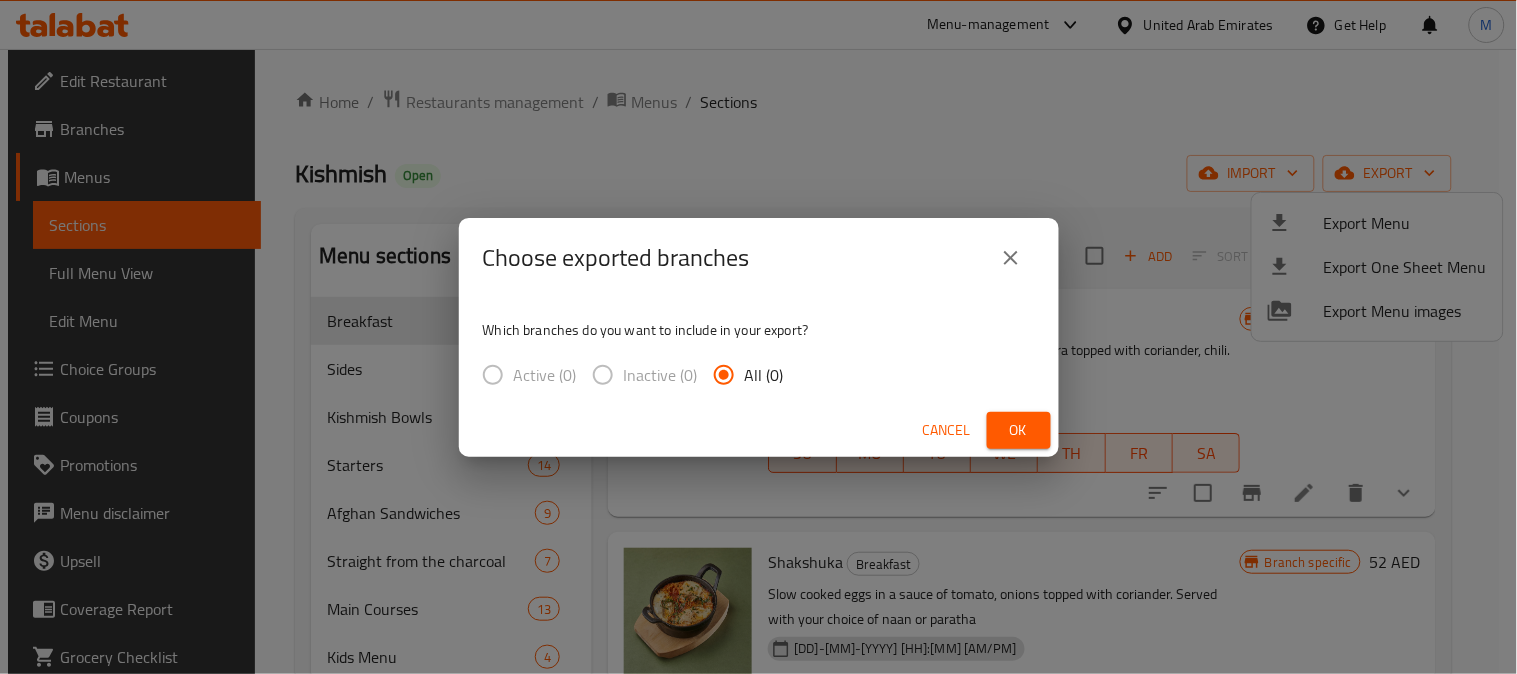 click on "Ok" at bounding box center (1019, 430) 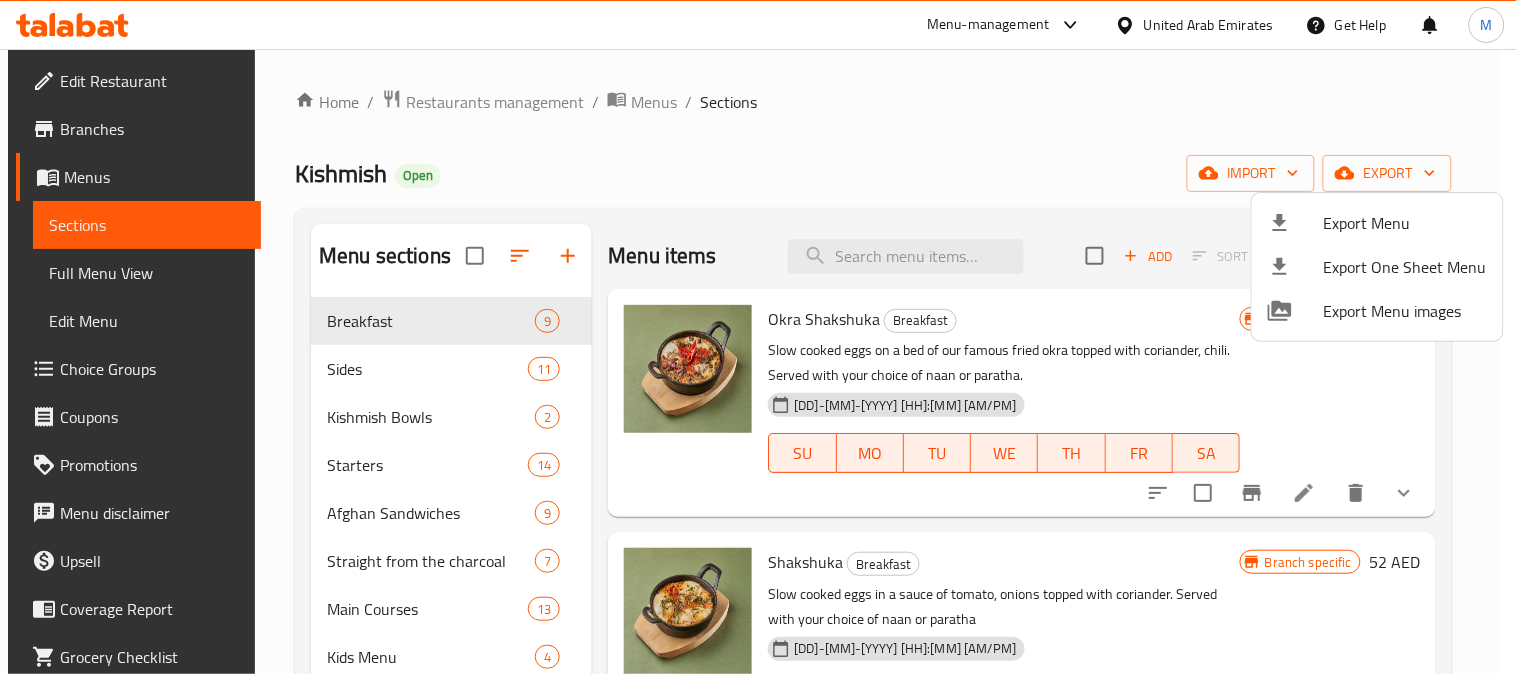 click at bounding box center (758, 337) 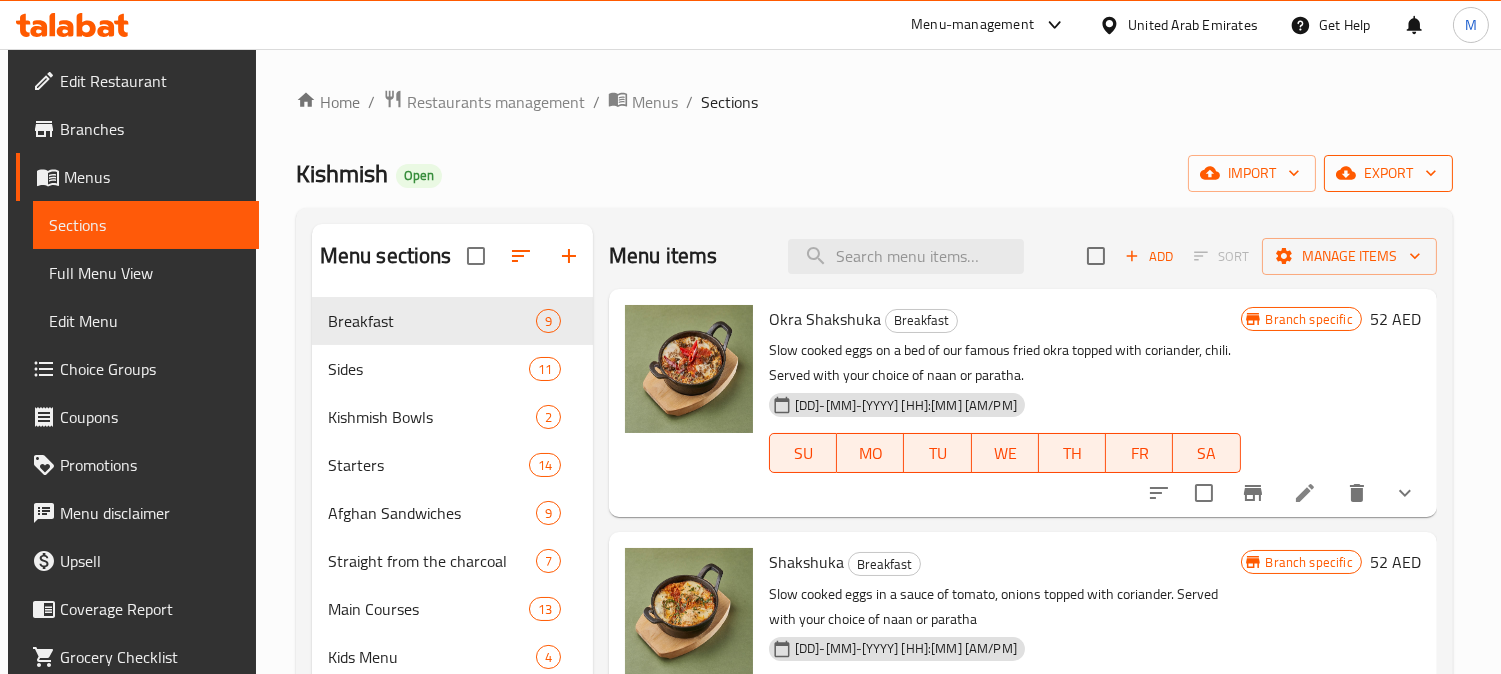 click on "export" at bounding box center (1388, 173) 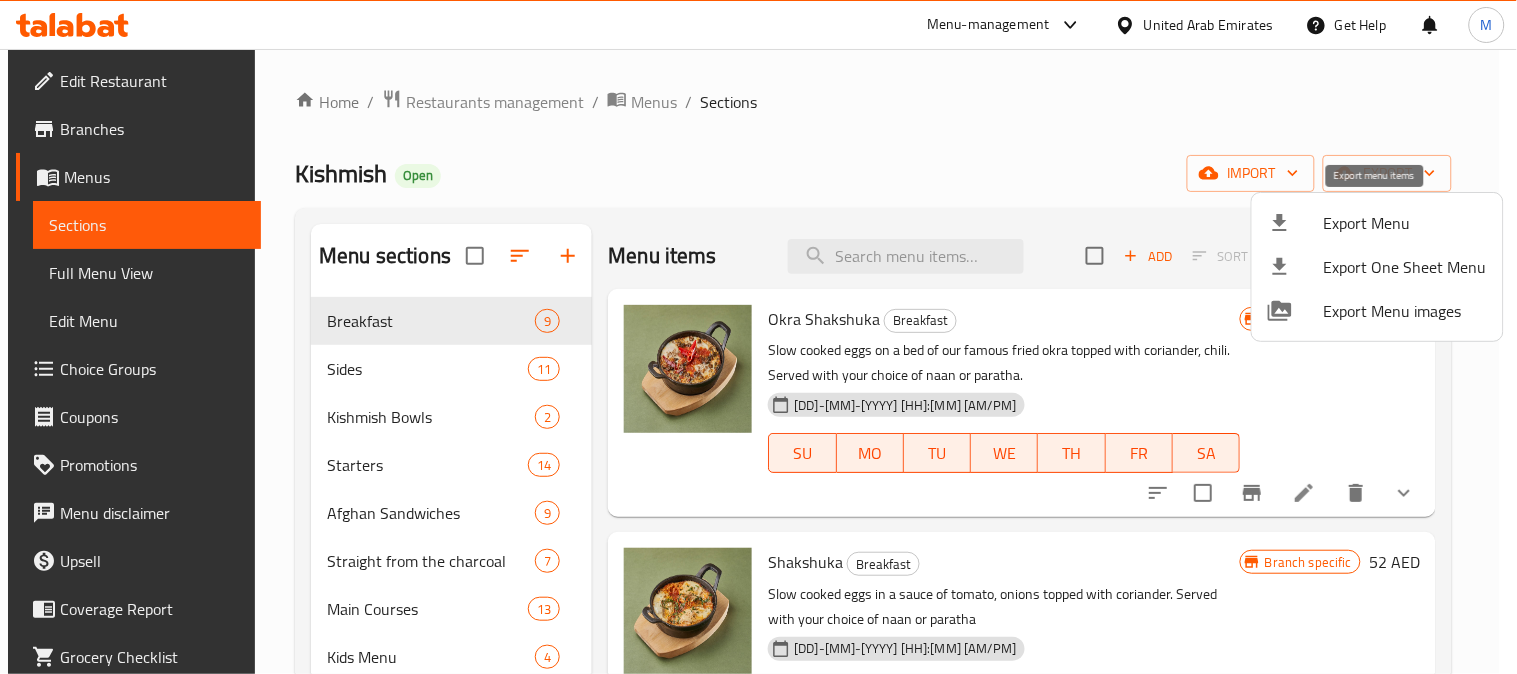 click on "Export Menu" at bounding box center (1405, 223) 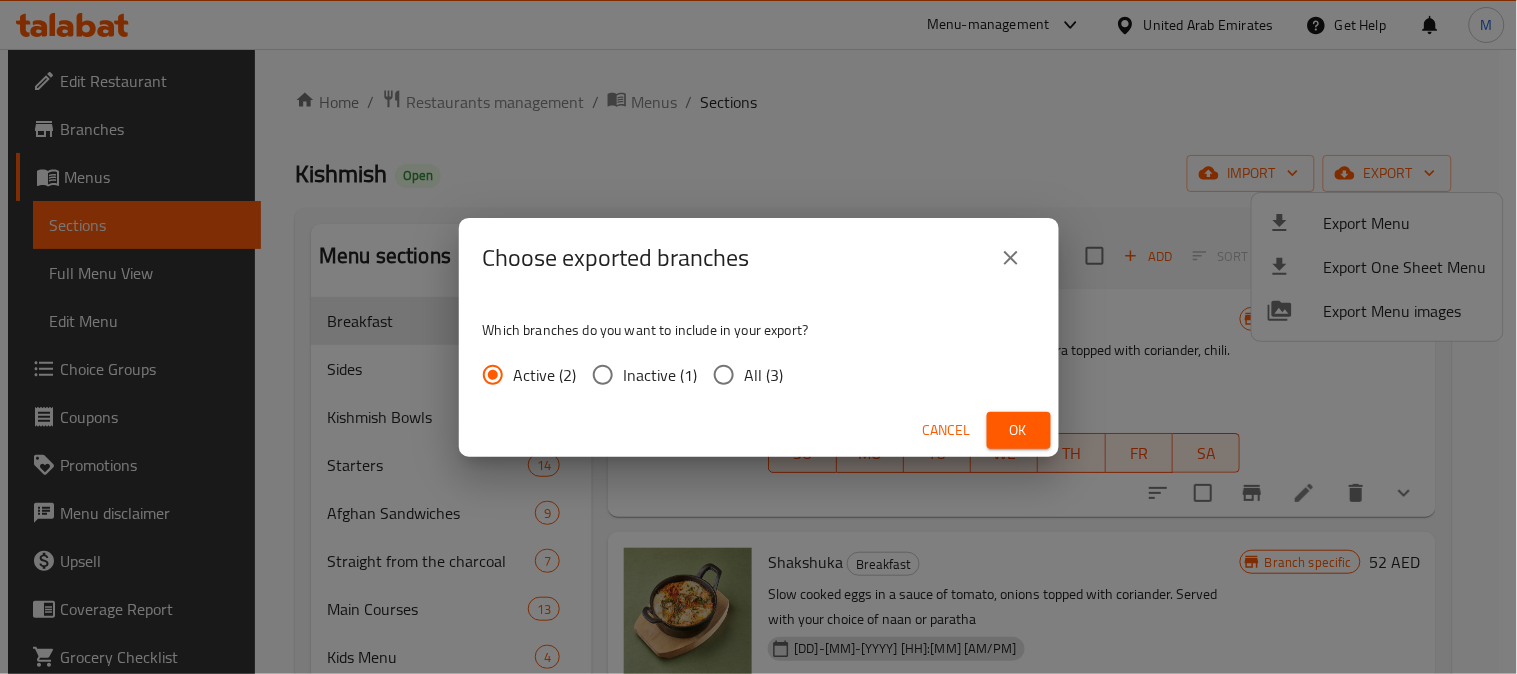 click on "All (3)" at bounding box center [764, 375] 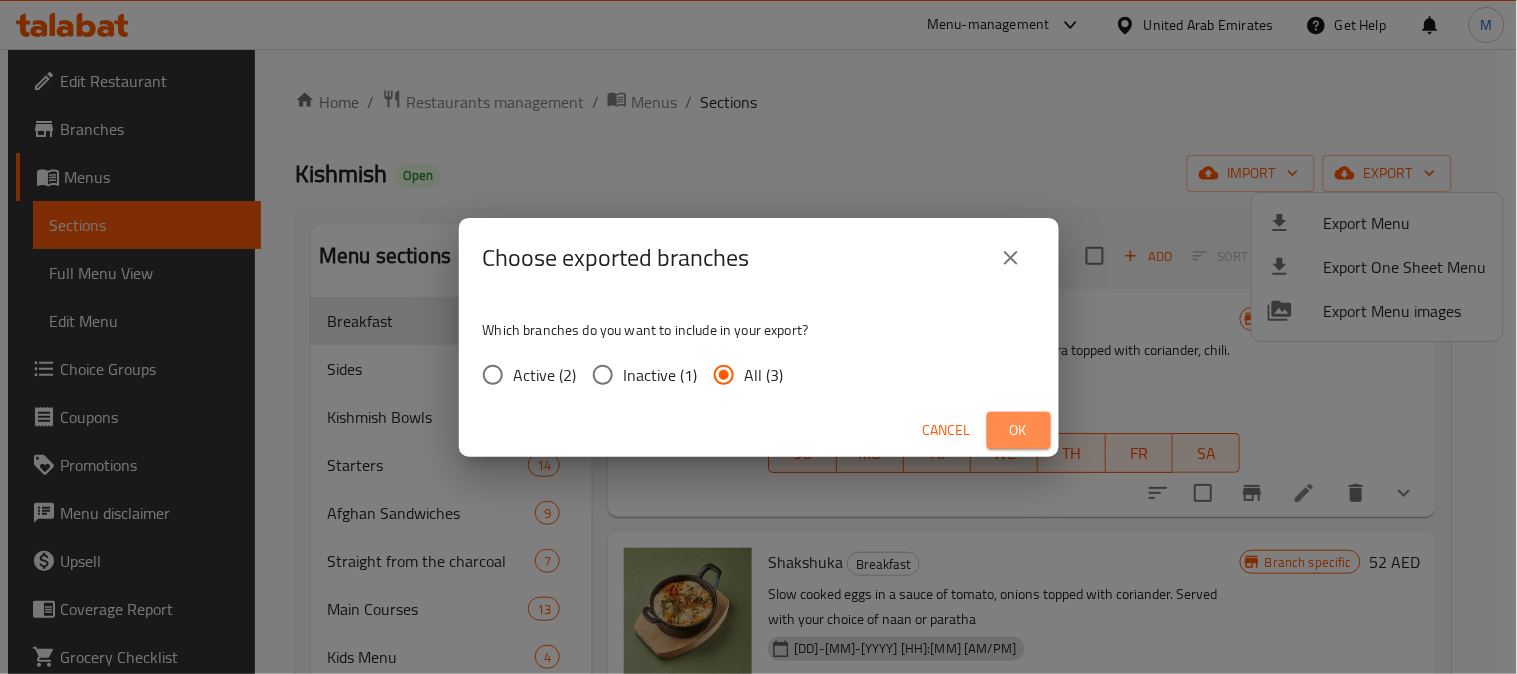 click on "Ok" at bounding box center (1019, 430) 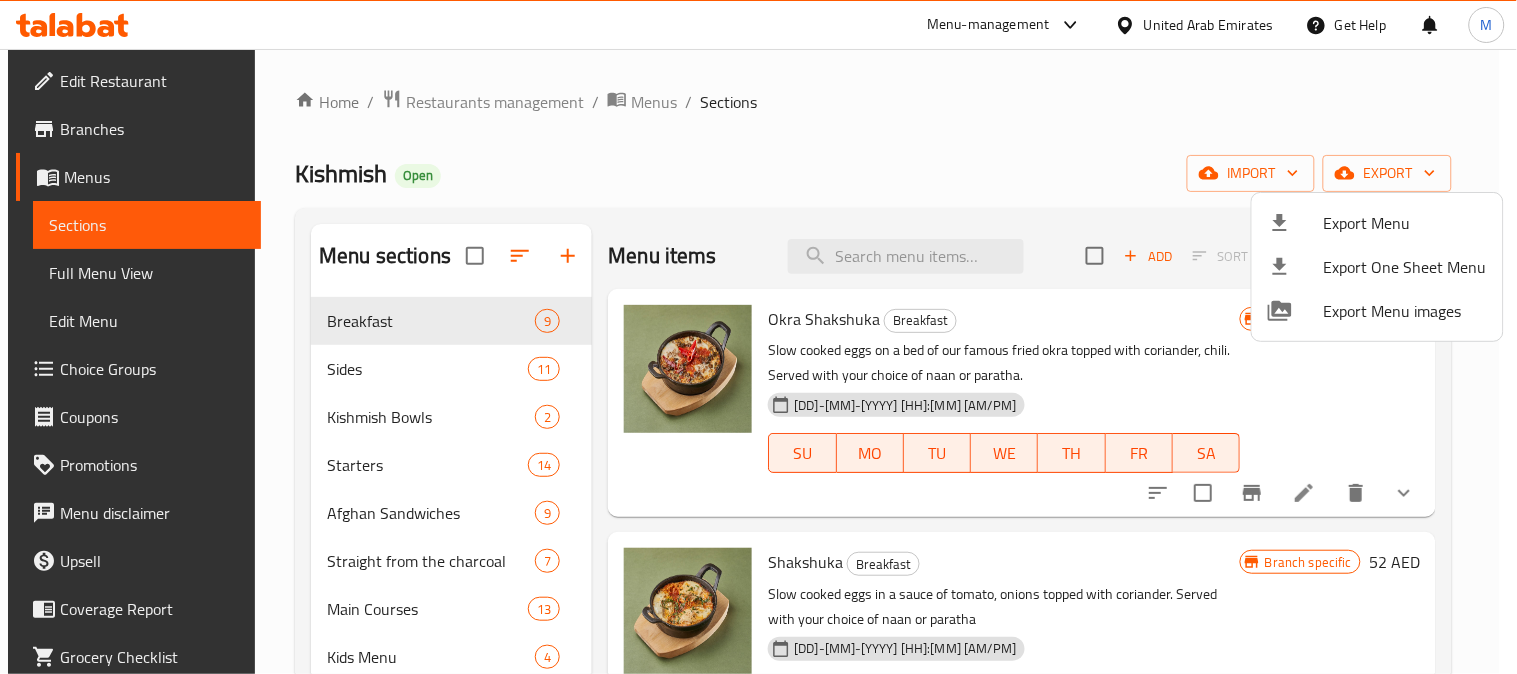 click at bounding box center [758, 337] 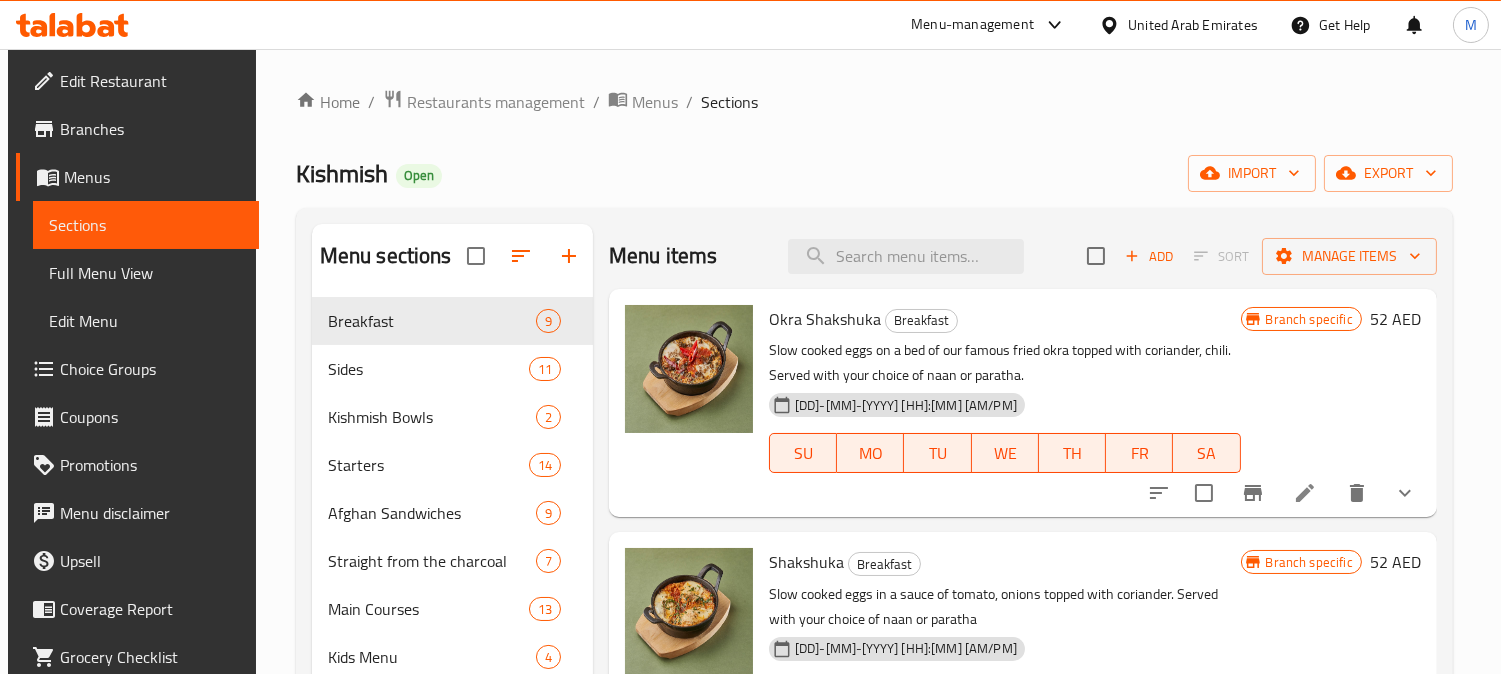 click on "Branches" at bounding box center (151, 129) 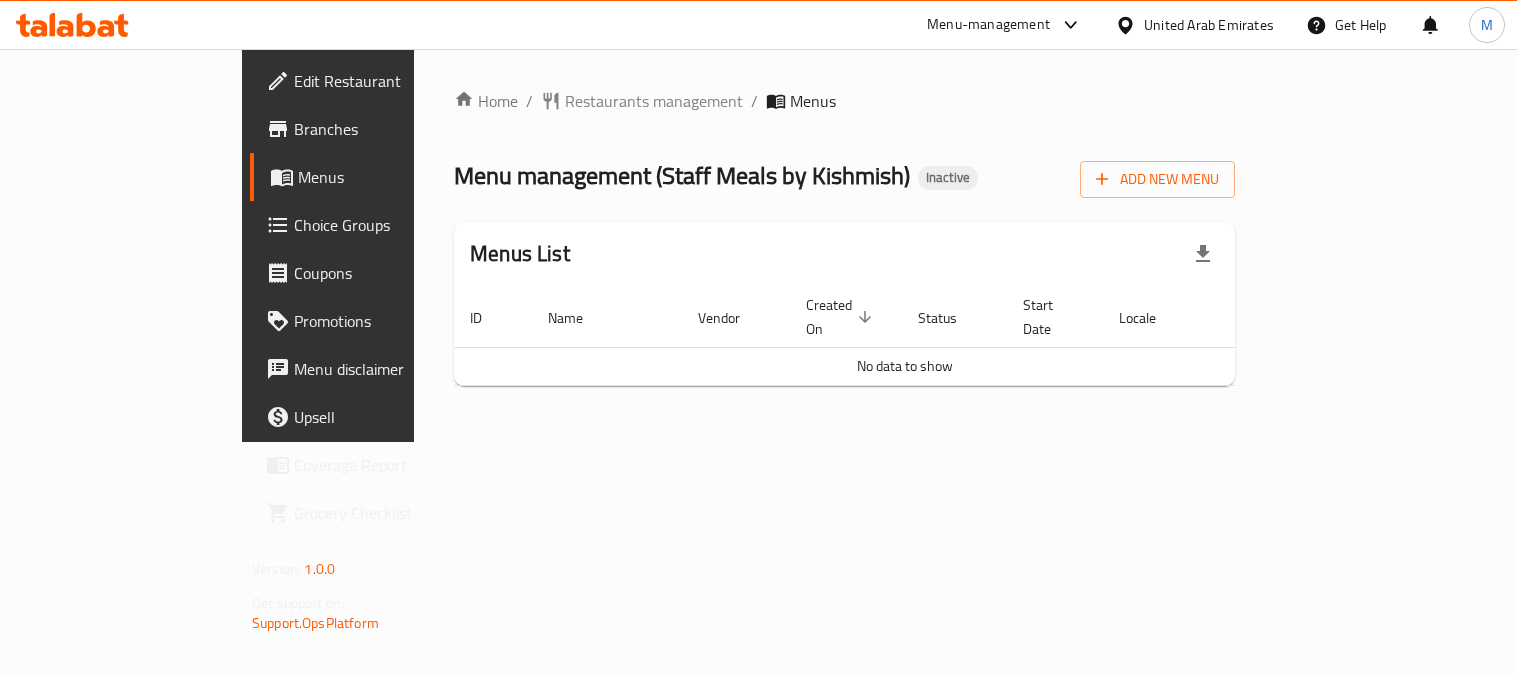 scroll, scrollTop: 0, scrollLeft: 0, axis: both 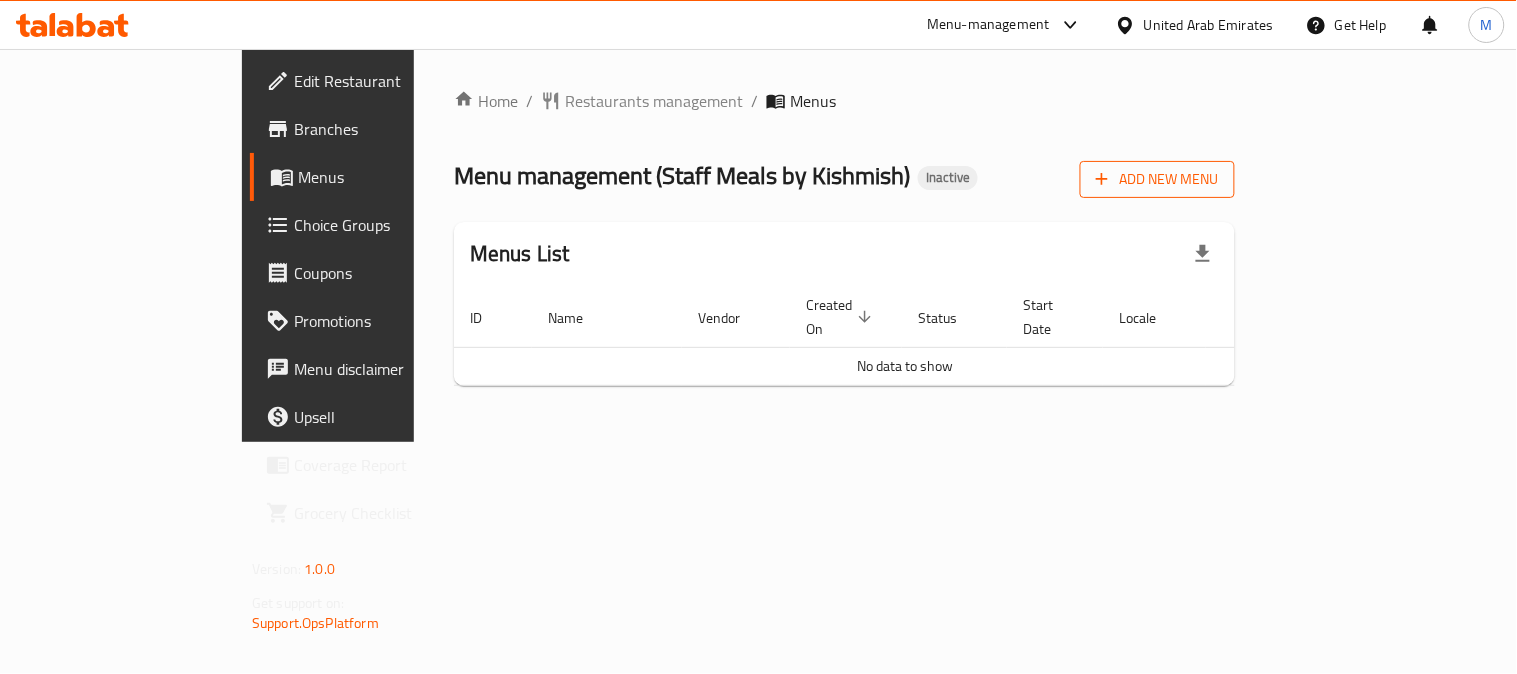 click on "Add New Menu" at bounding box center [1157, 179] 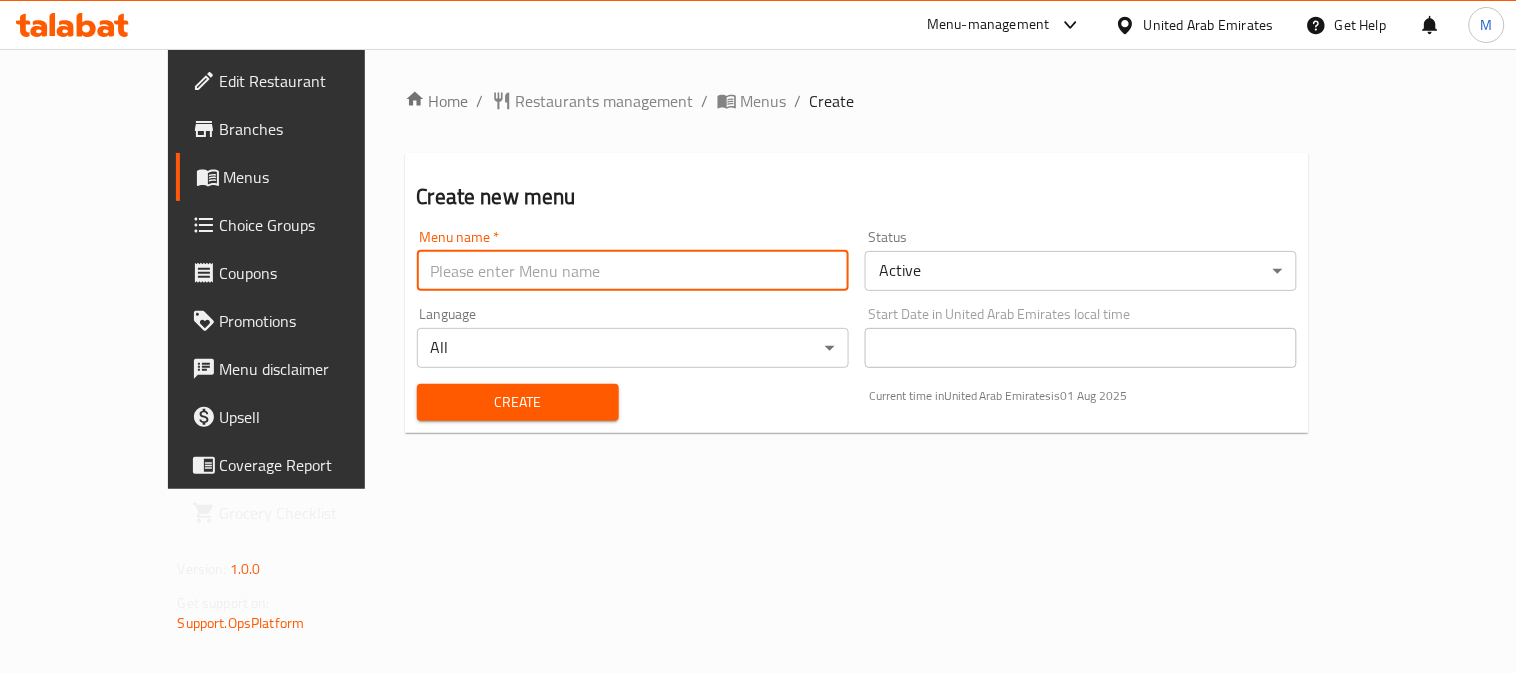 click at bounding box center [633, 271] 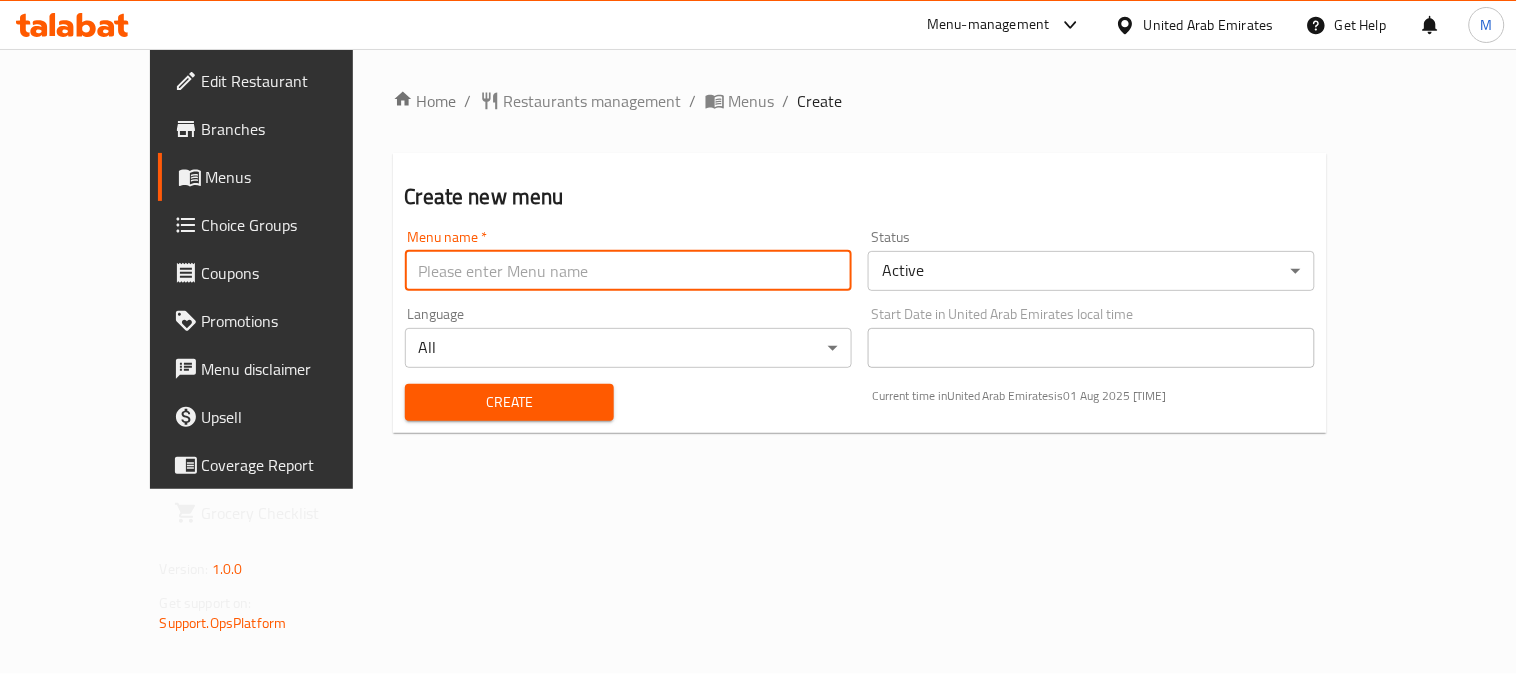 type on "[NAME].." 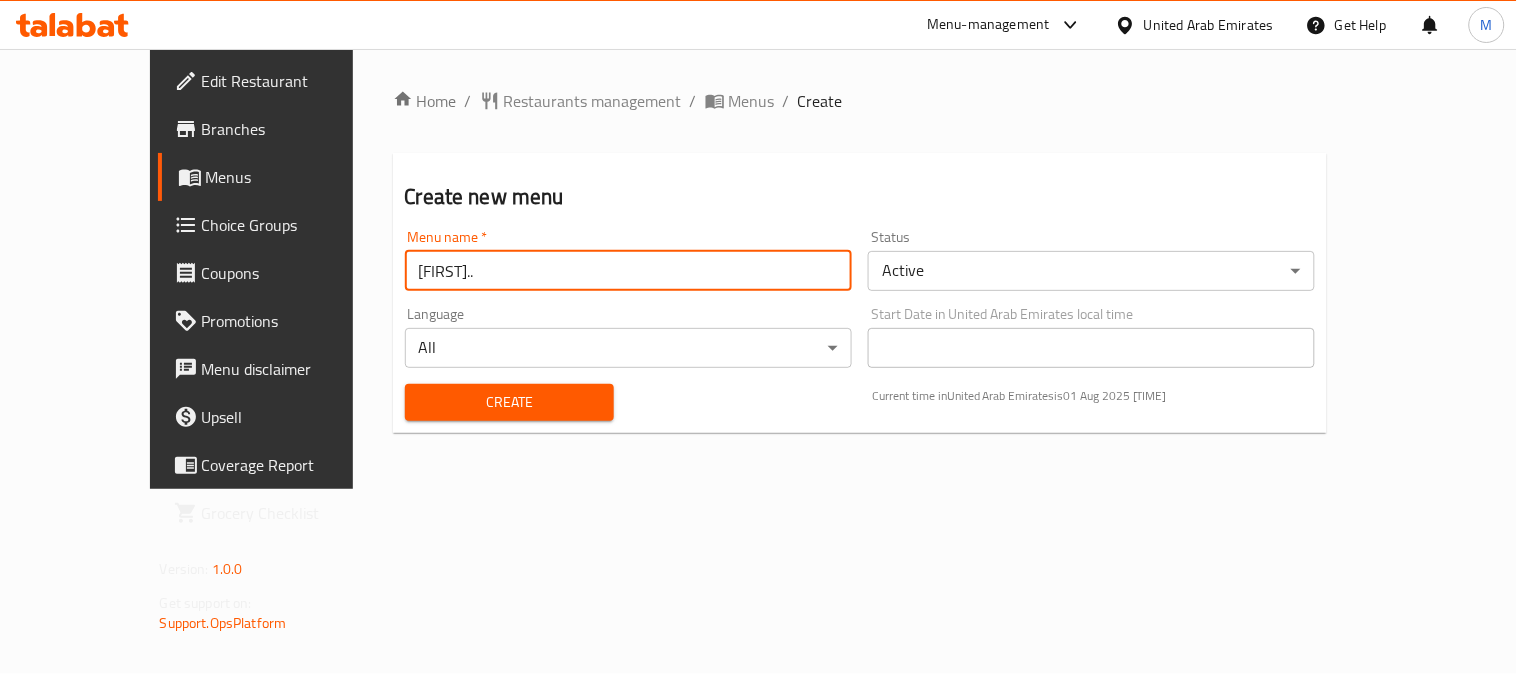 click on "Create" at bounding box center [510, 402] 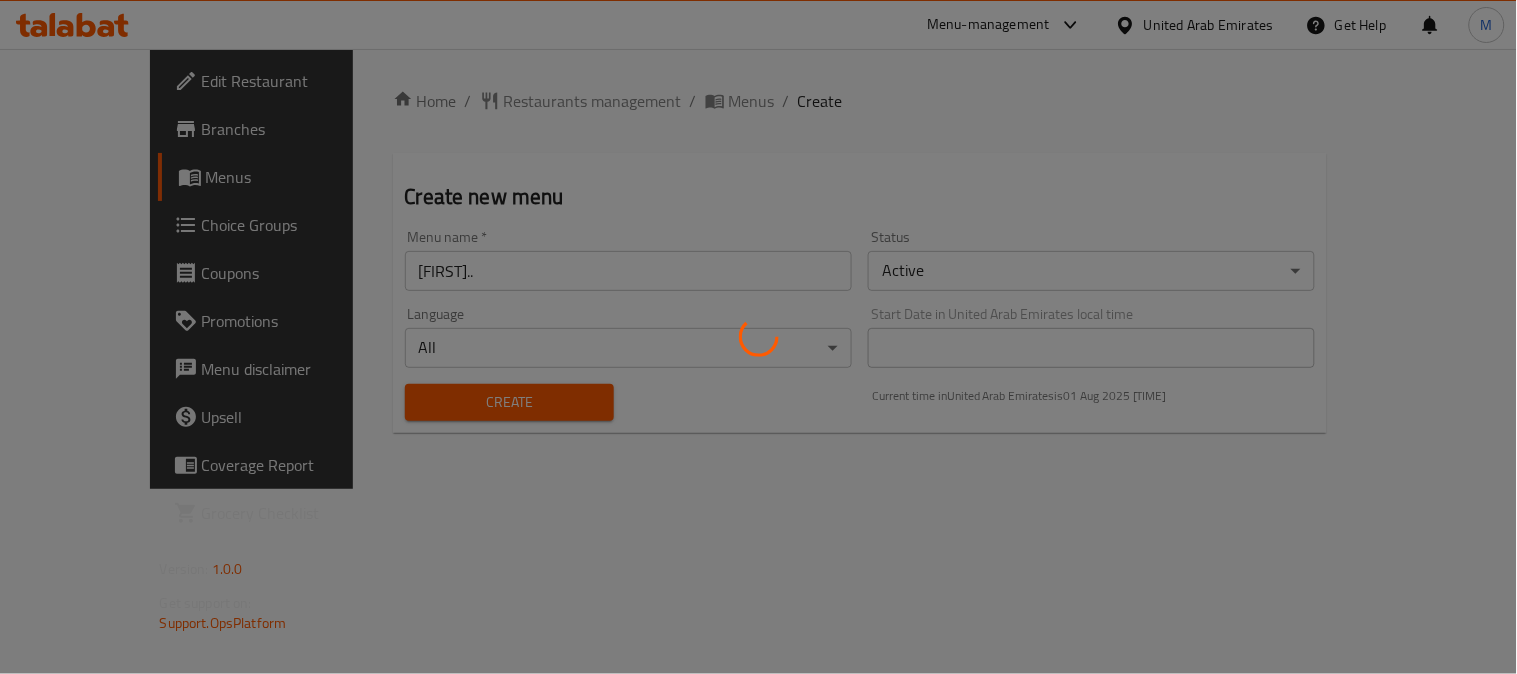 type 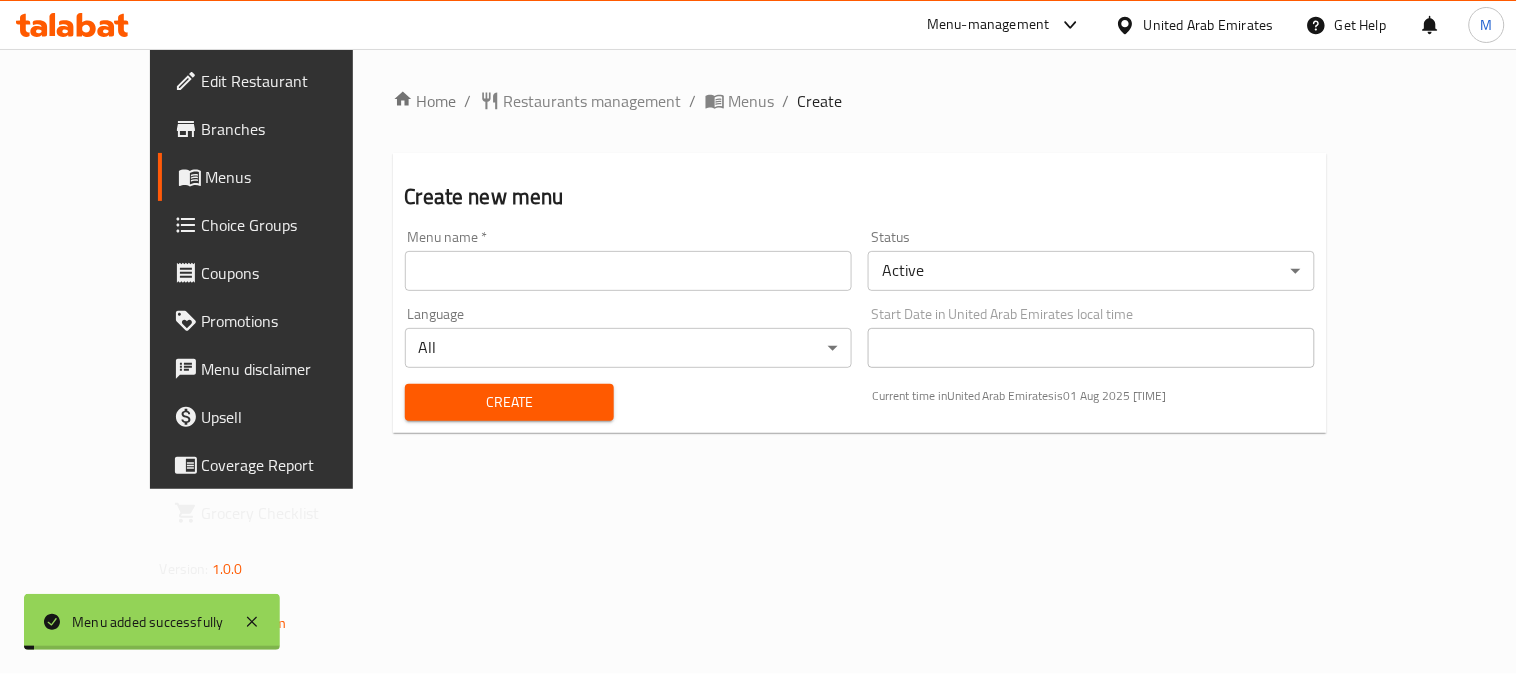 click on "Home / Restaurants management / Menus / Create Create new menu Menu name   * Menu name  * Status Active ​ Language All ​ Start Date in United Arab Emirates local time Start Date in United Arab Emirates local time Create Current time in  United Arab Emirates  is  01 Aug 2025   5:51:09 PM" at bounding box center [860, 269] 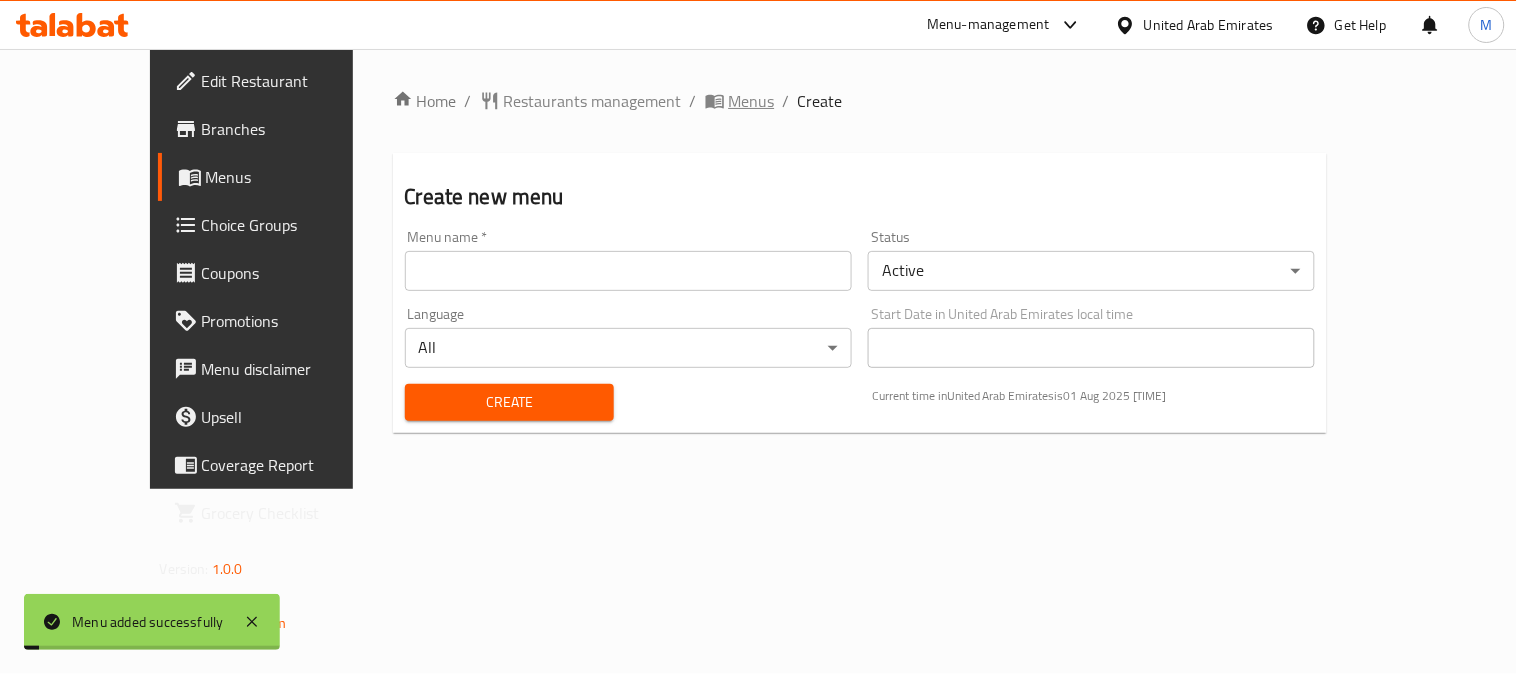 click on "Menus" at bounding box center [752, 101] 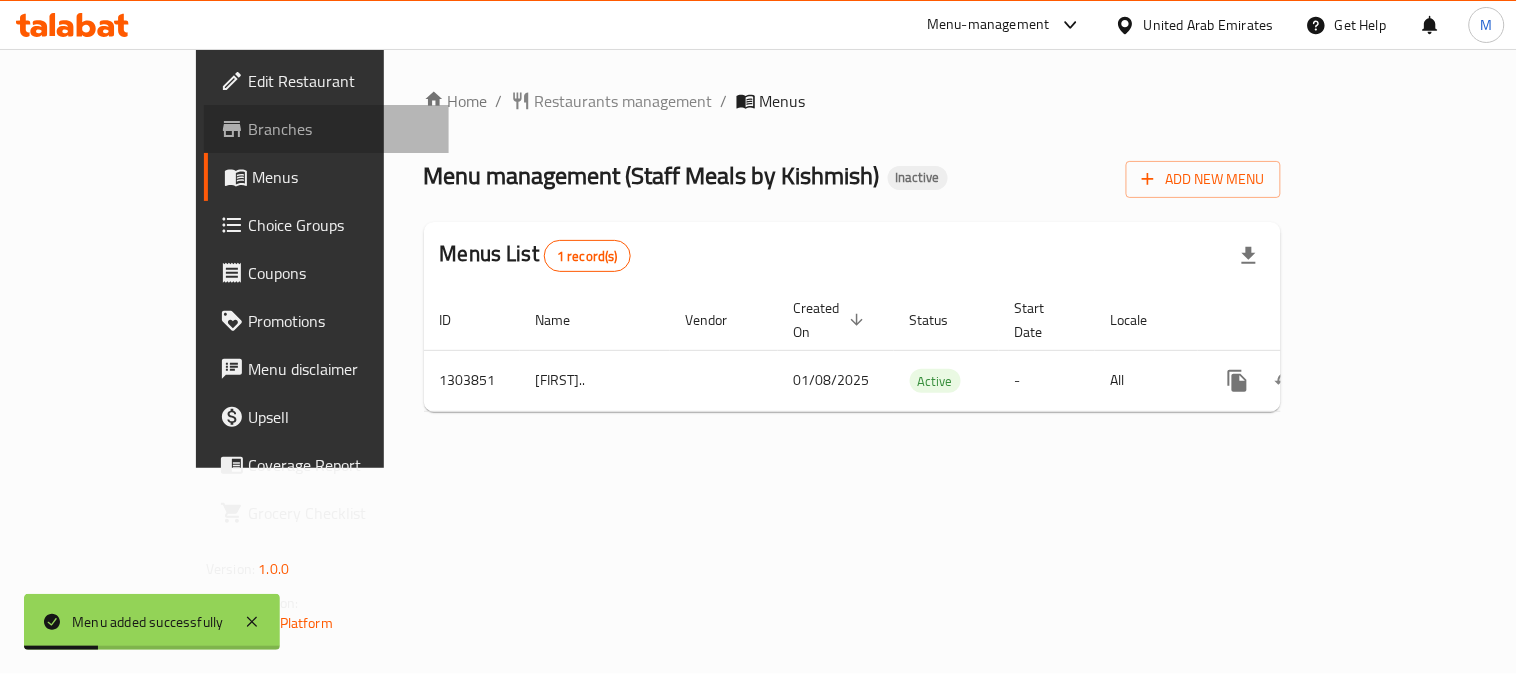 click on "Branches" at bounding box center [340, 129] 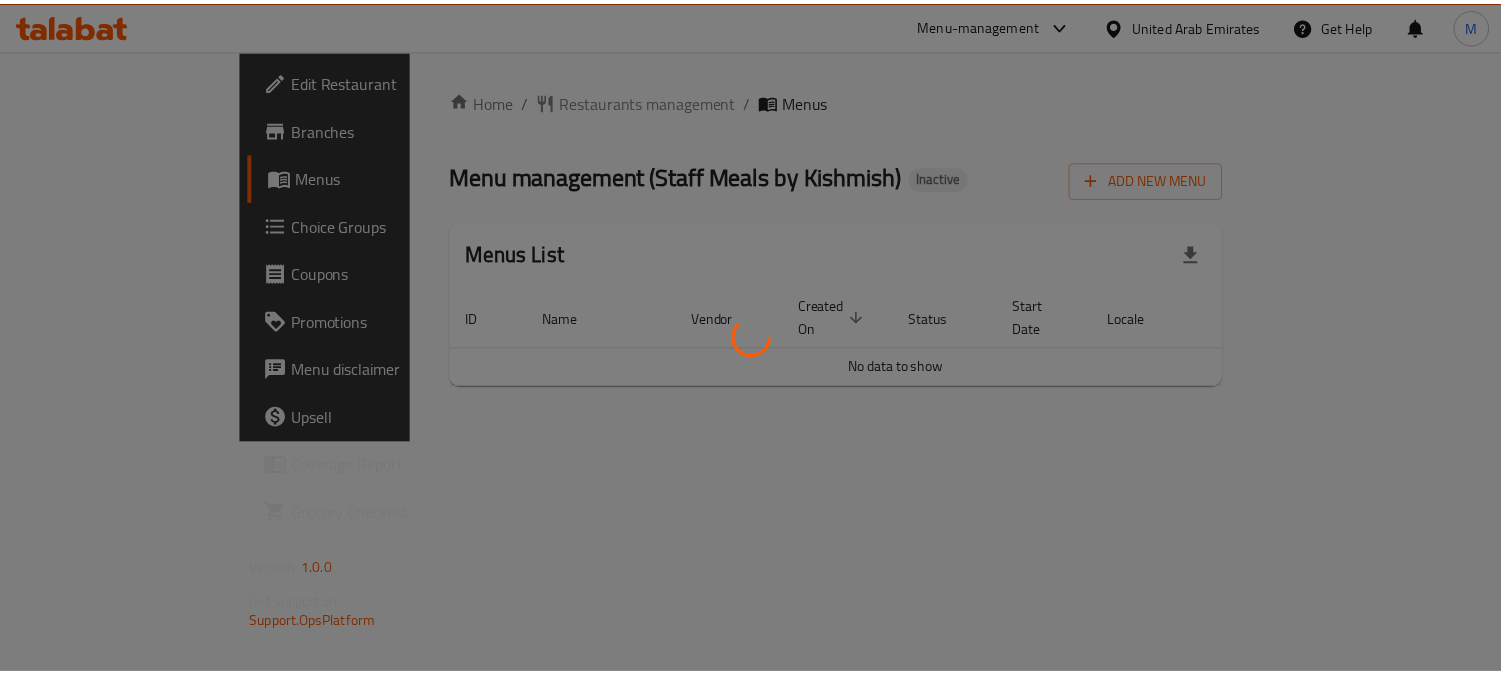 scroll, scrollTop: 0, scrollLeft: 0, axis: both 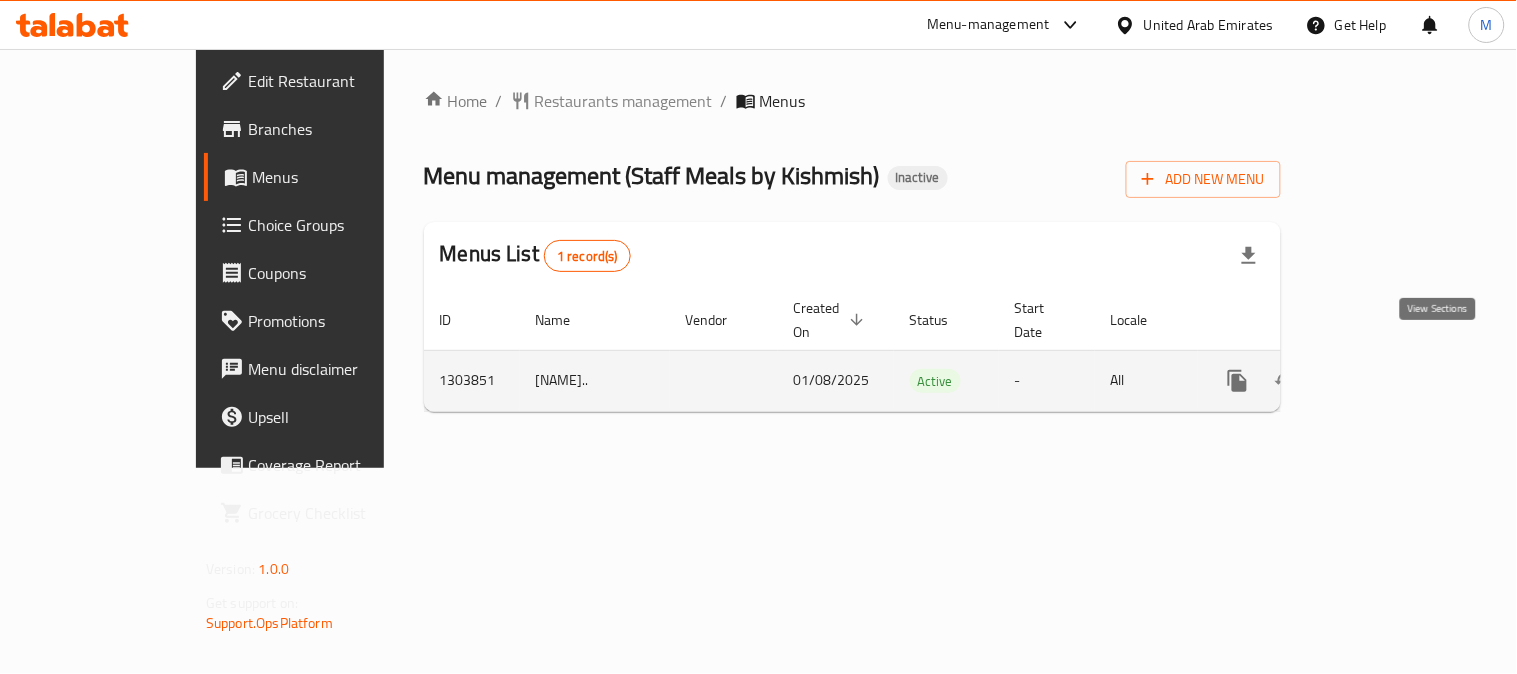 click 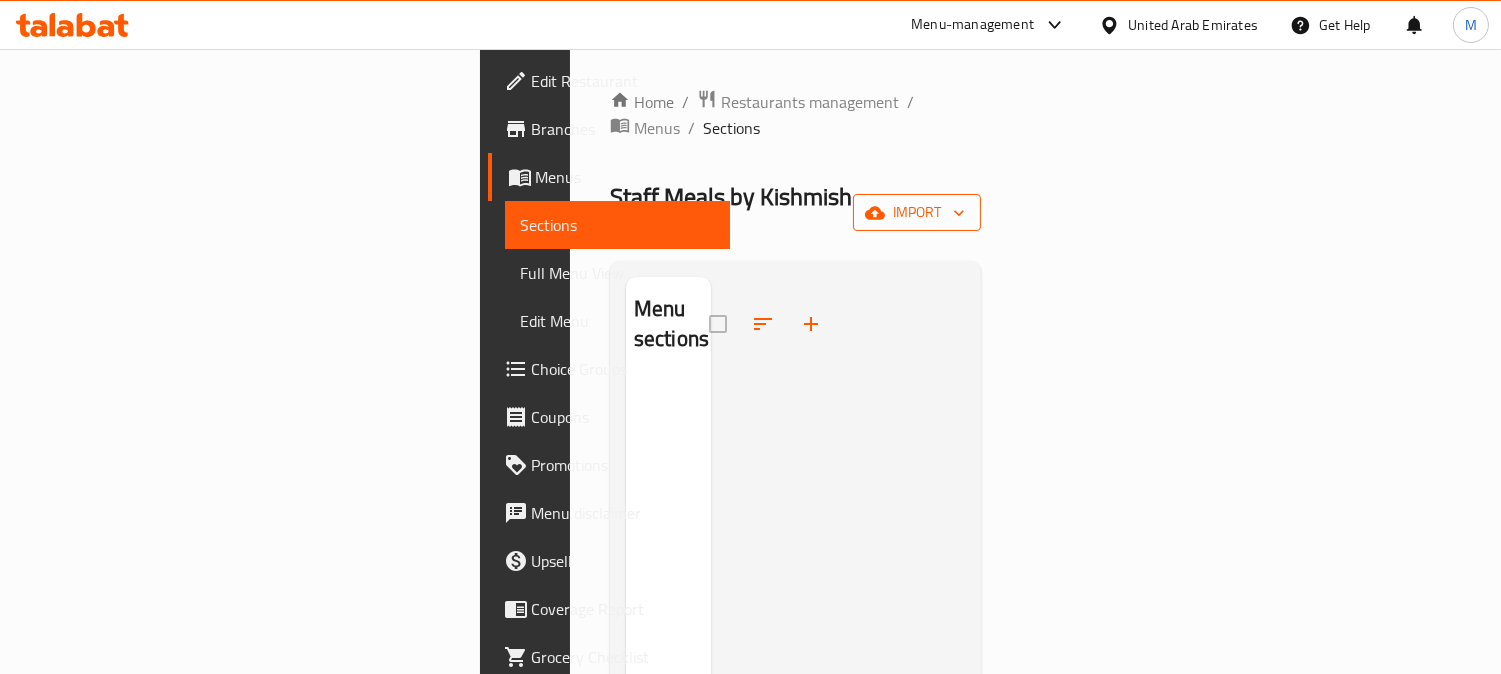 click 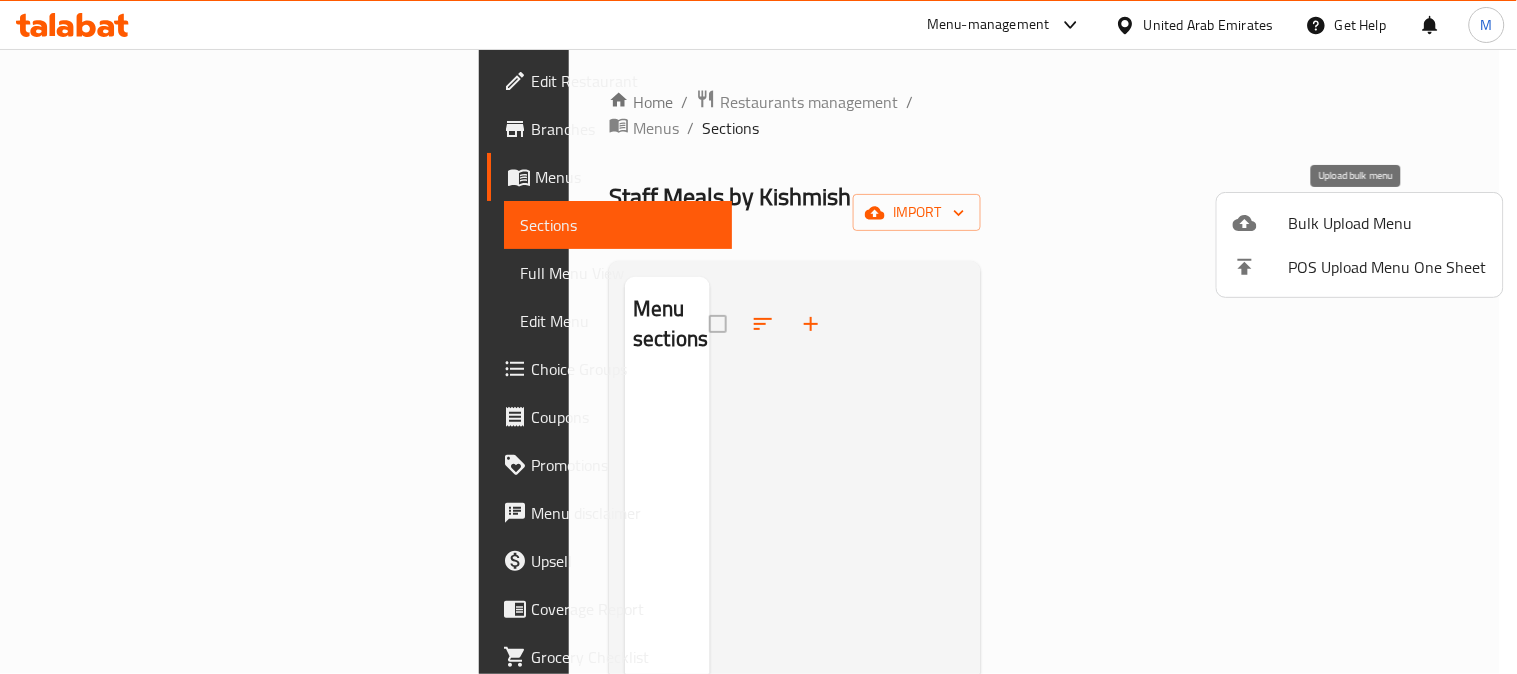 click on "Bulk Upload Menu" at bounding box center (1360, 223) 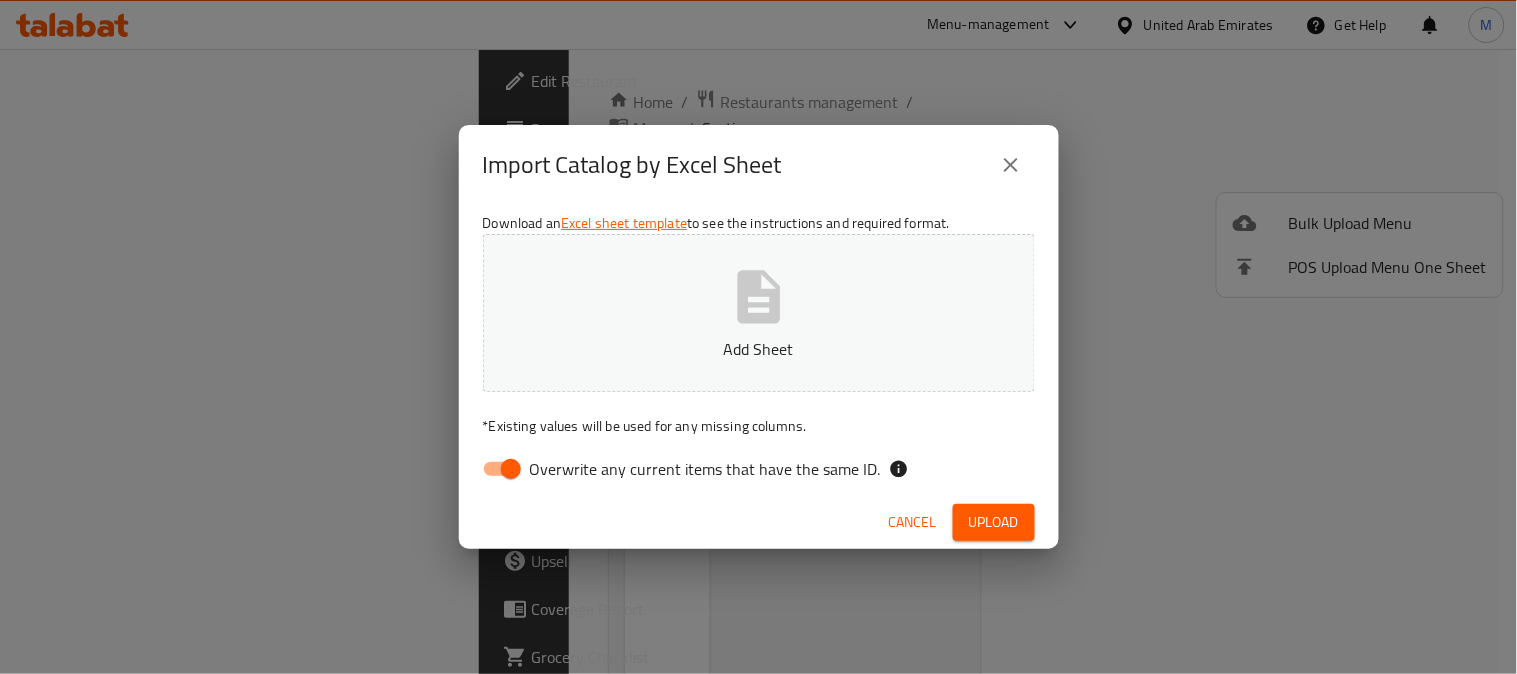 click on "Overwrite any current items that have the same ID." at bounding box center (511, 469) 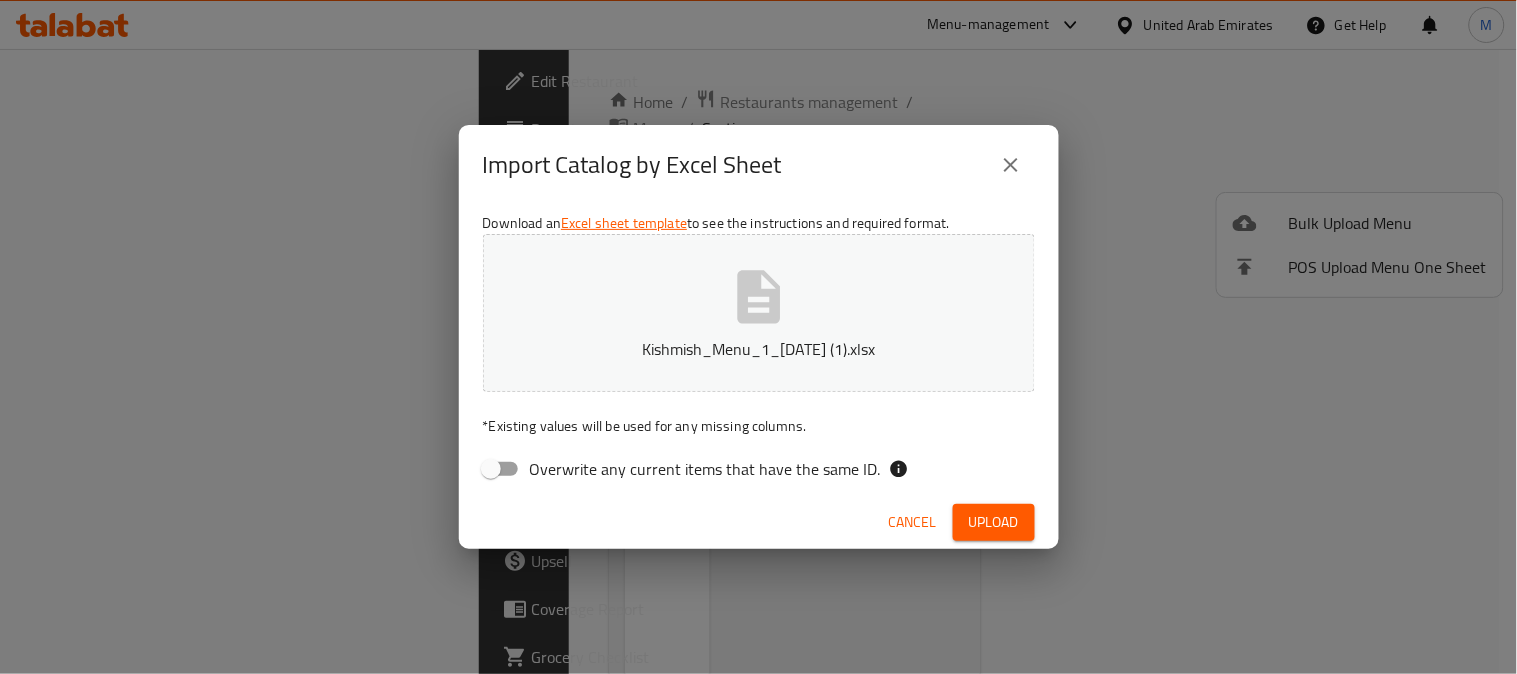 drag, startPoint x: 752, startPoint y: 497, endPoint x: 804, endPoint y: 520, distance: 56.859474 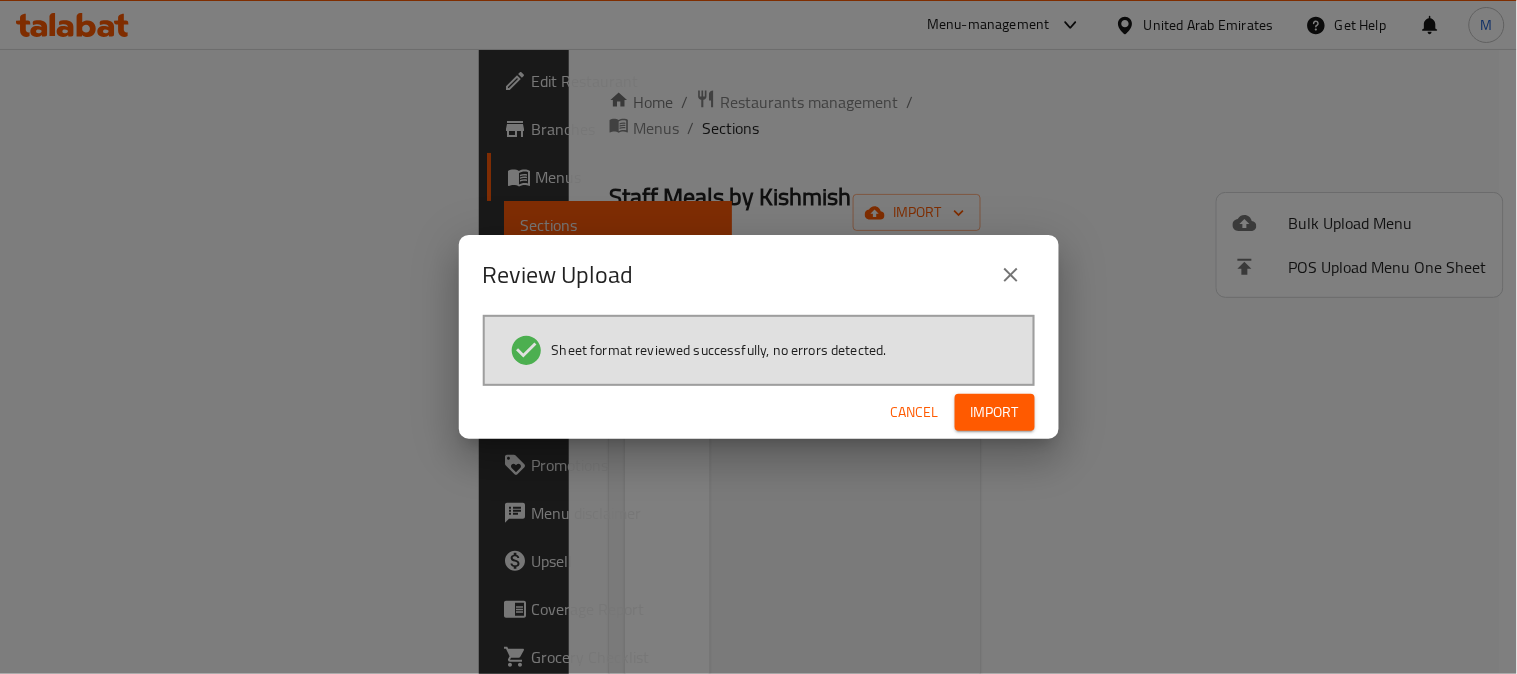 click on "Import" at bounding box center (995, 412) 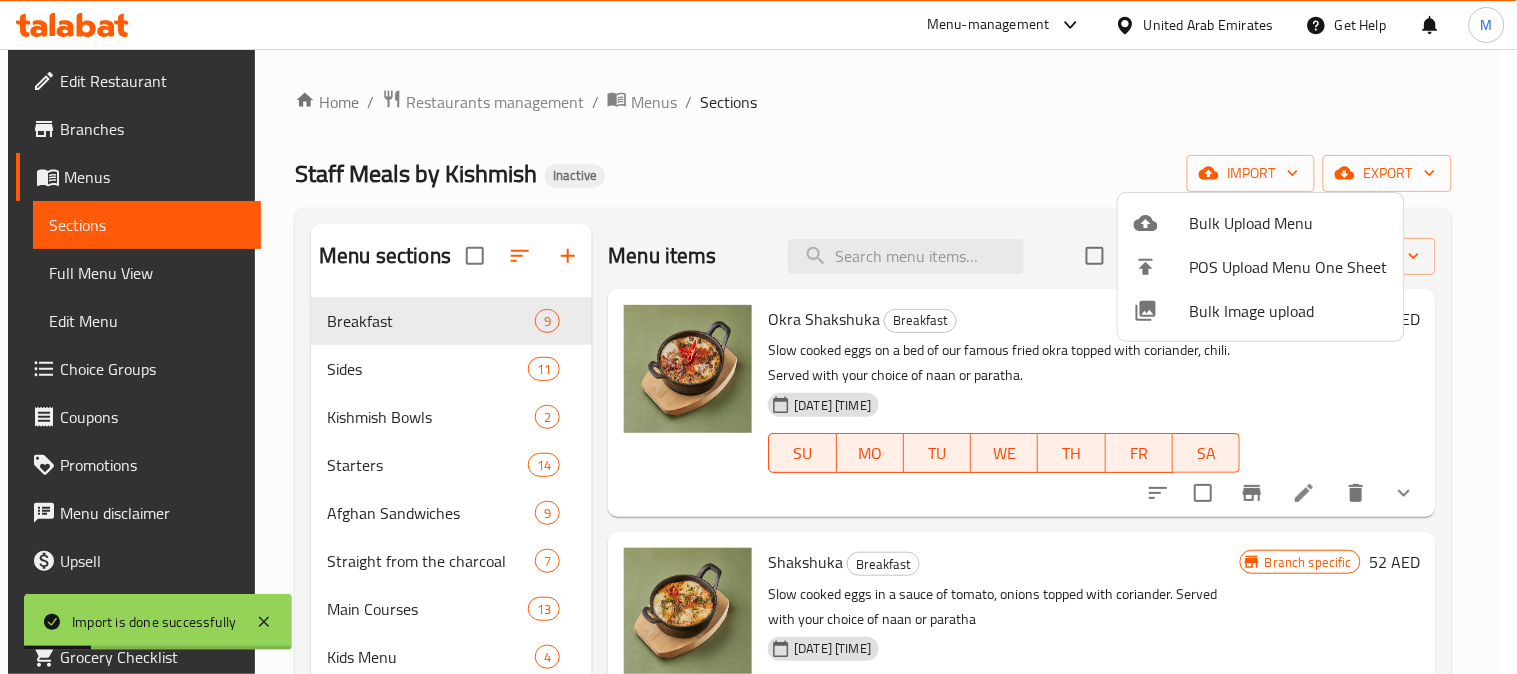 click at bounding box center (758, 337) 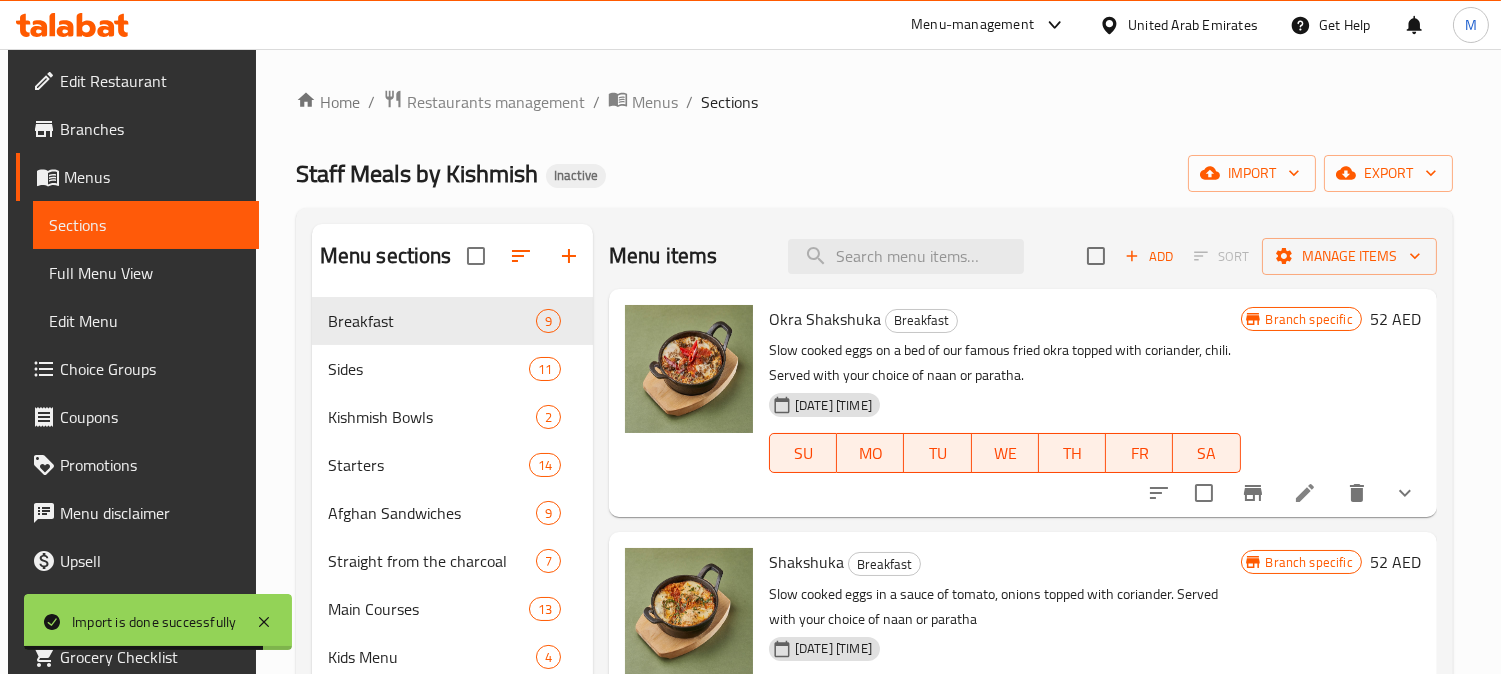 click on "Staff Meals by Kishmish Inactive import export" at bounding box center (874, 173) 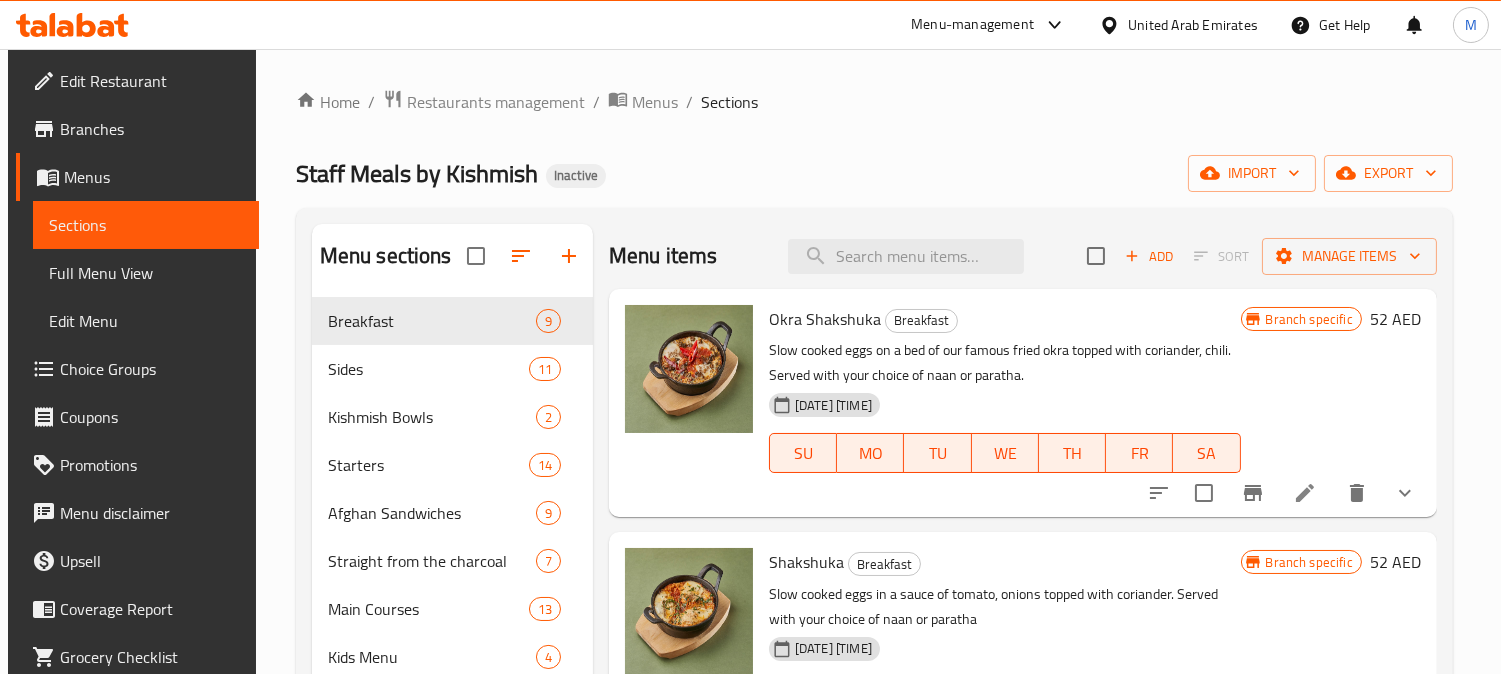 click on "Staff Meals by Kishmish Inactive import export" at bounding box center [874, 173] 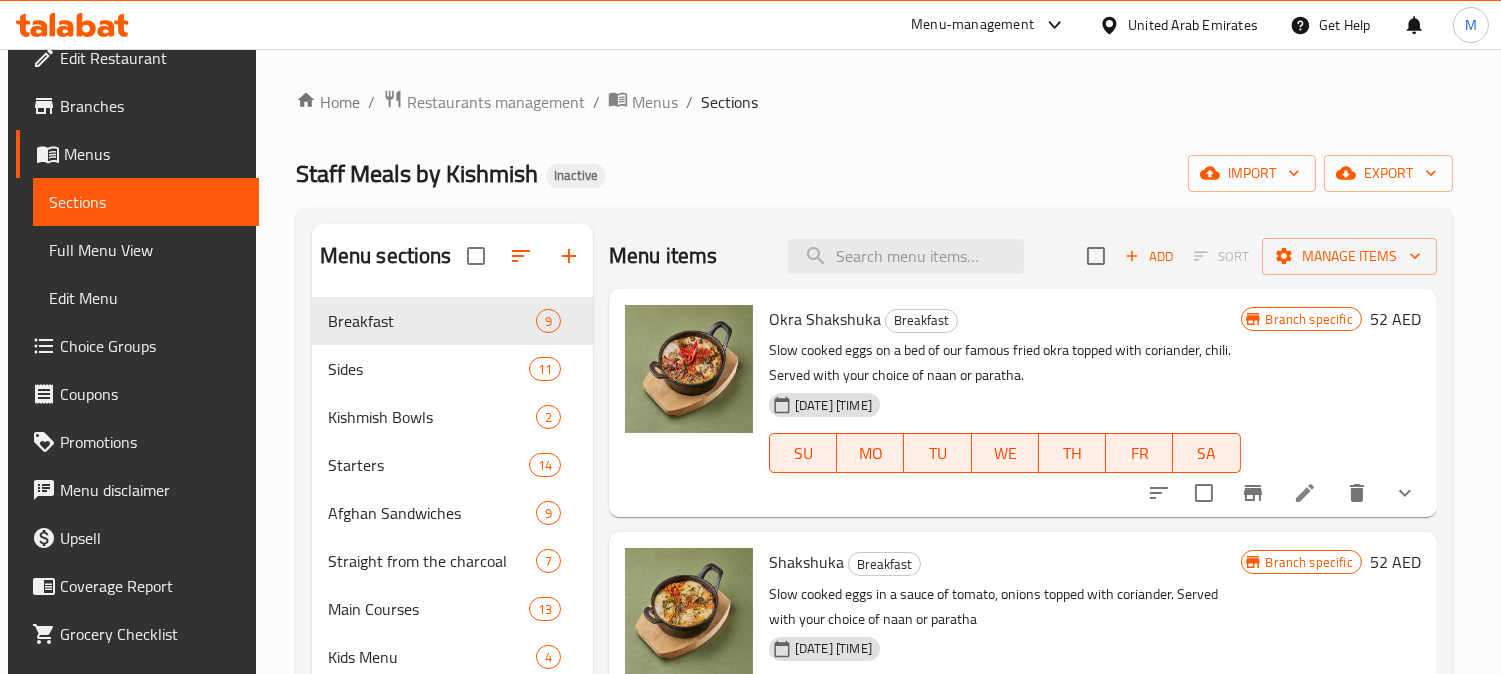 scroll, scrollTop: 0, scrollLeft: 0, axis: both 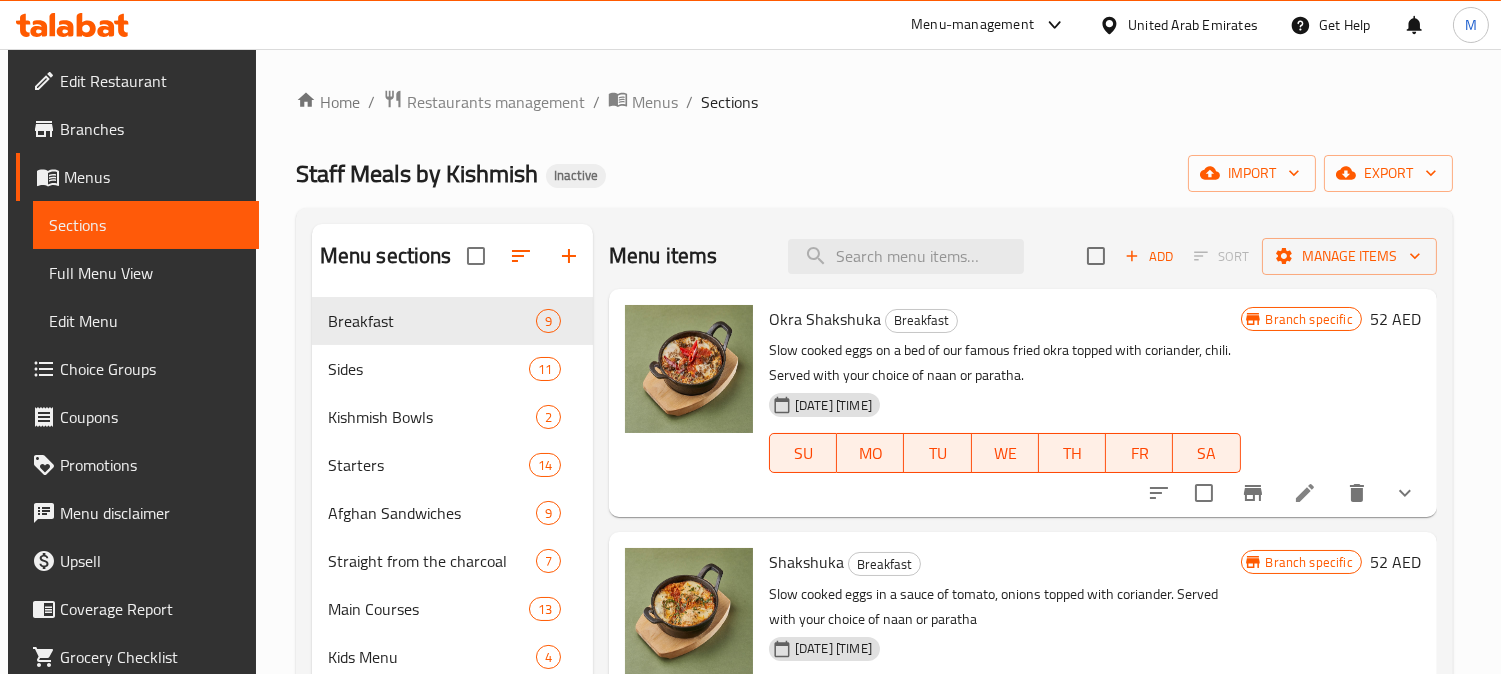 click on "Branches" at bounding box center (151, 129) 